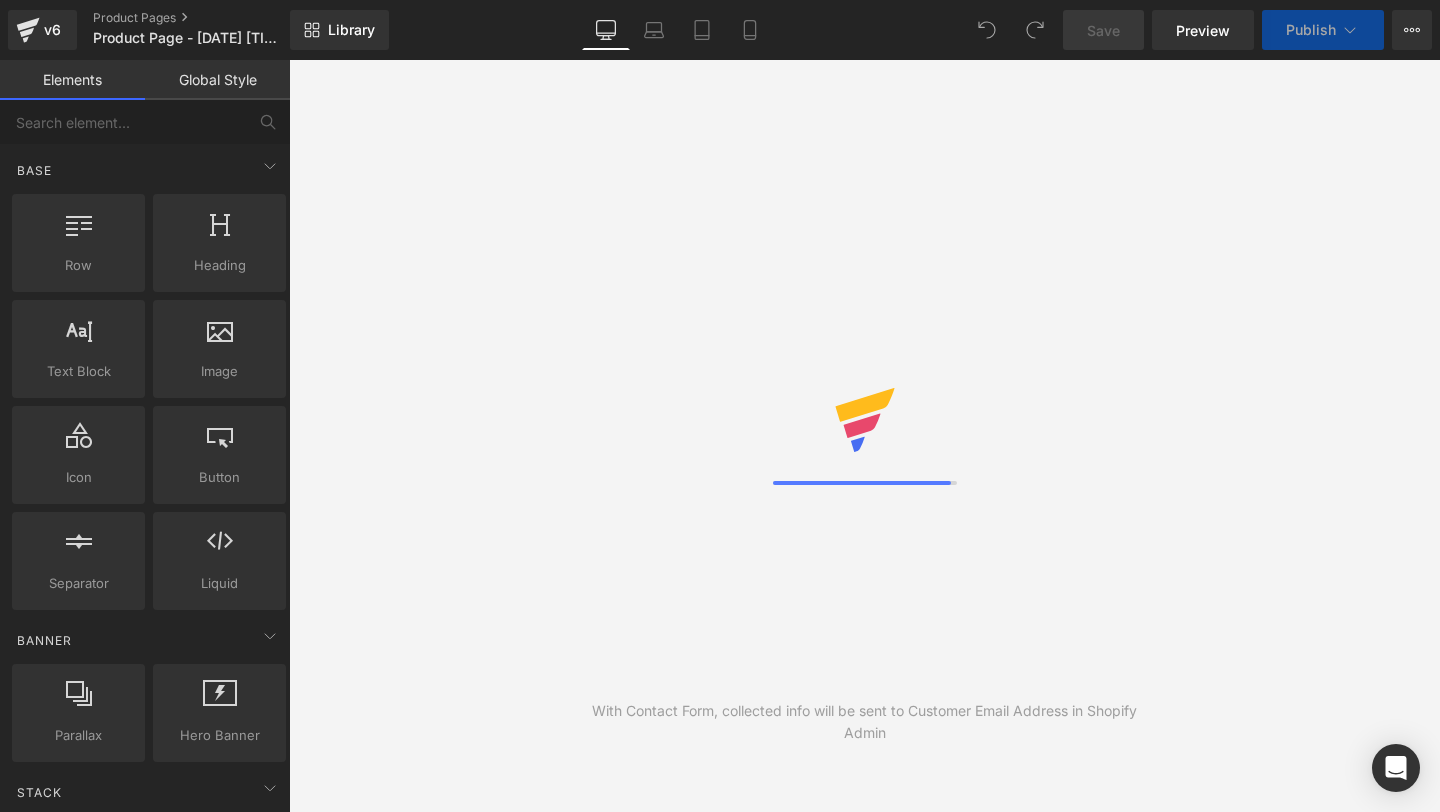 scroll, scrollTop: 0, scrollLeft: 0, axis: both 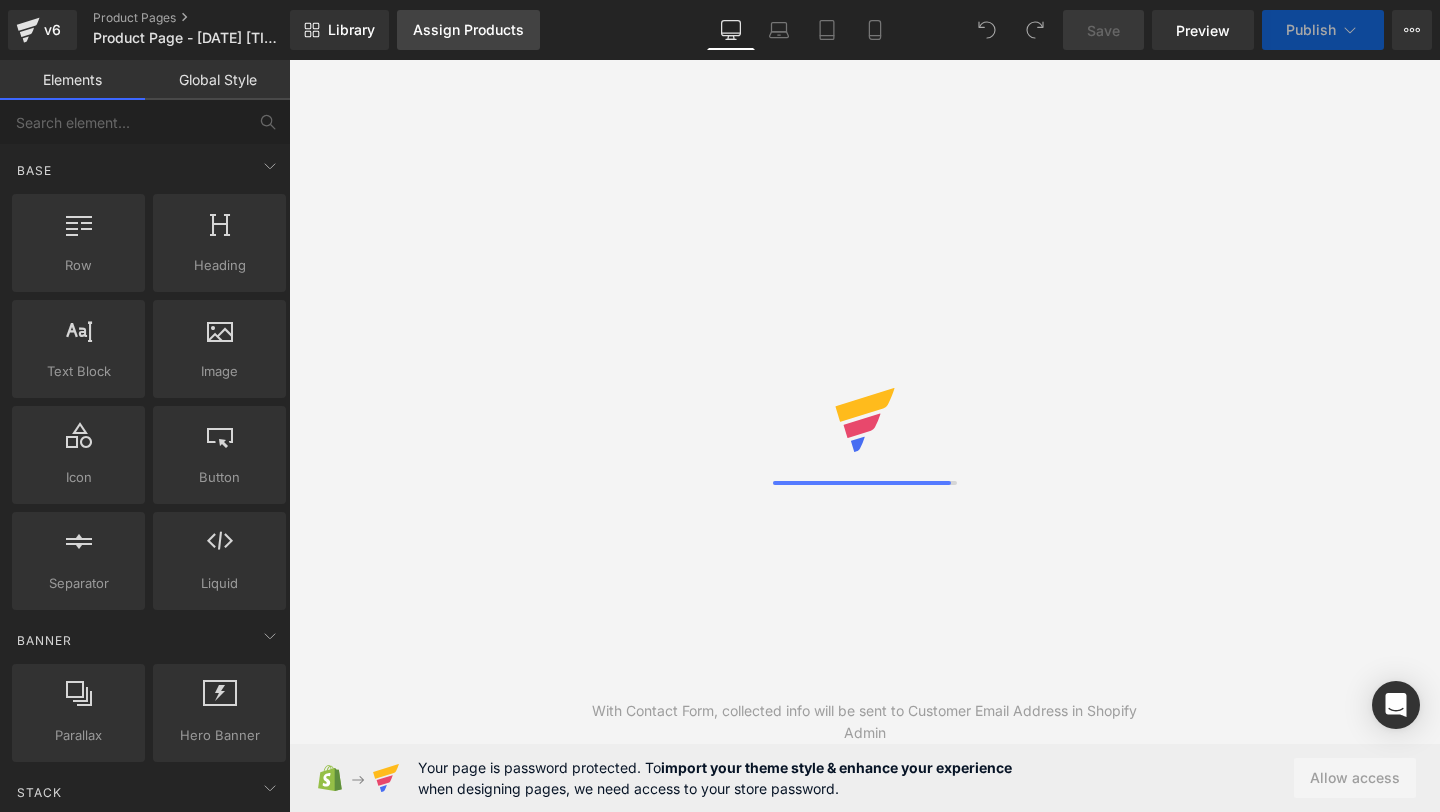 click on "Assign Products" at bounding box center [468, 30] 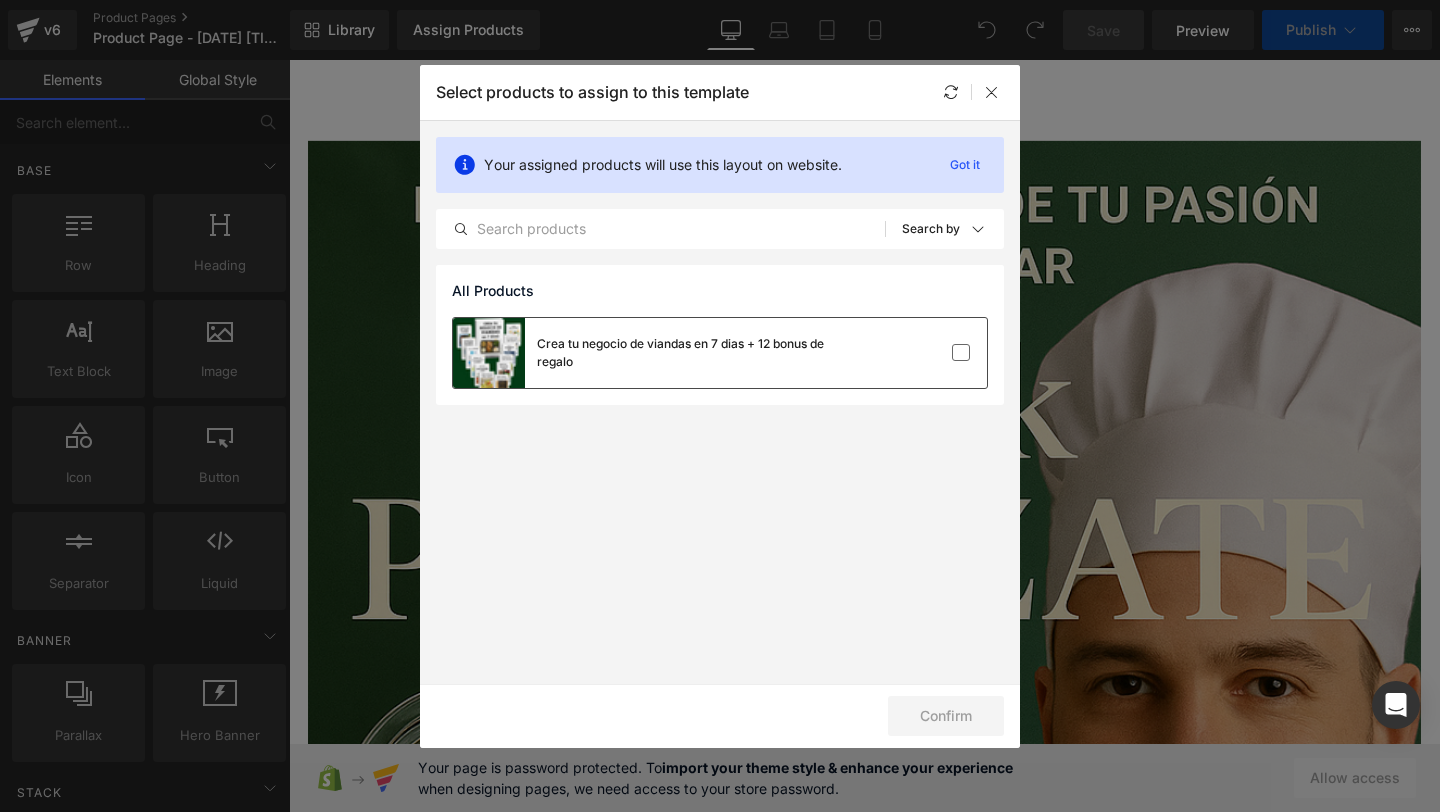 click on "Crea tu negocio de viandas en 7 dias + 12 bonus de regalo" at bounding box center [687, 353] 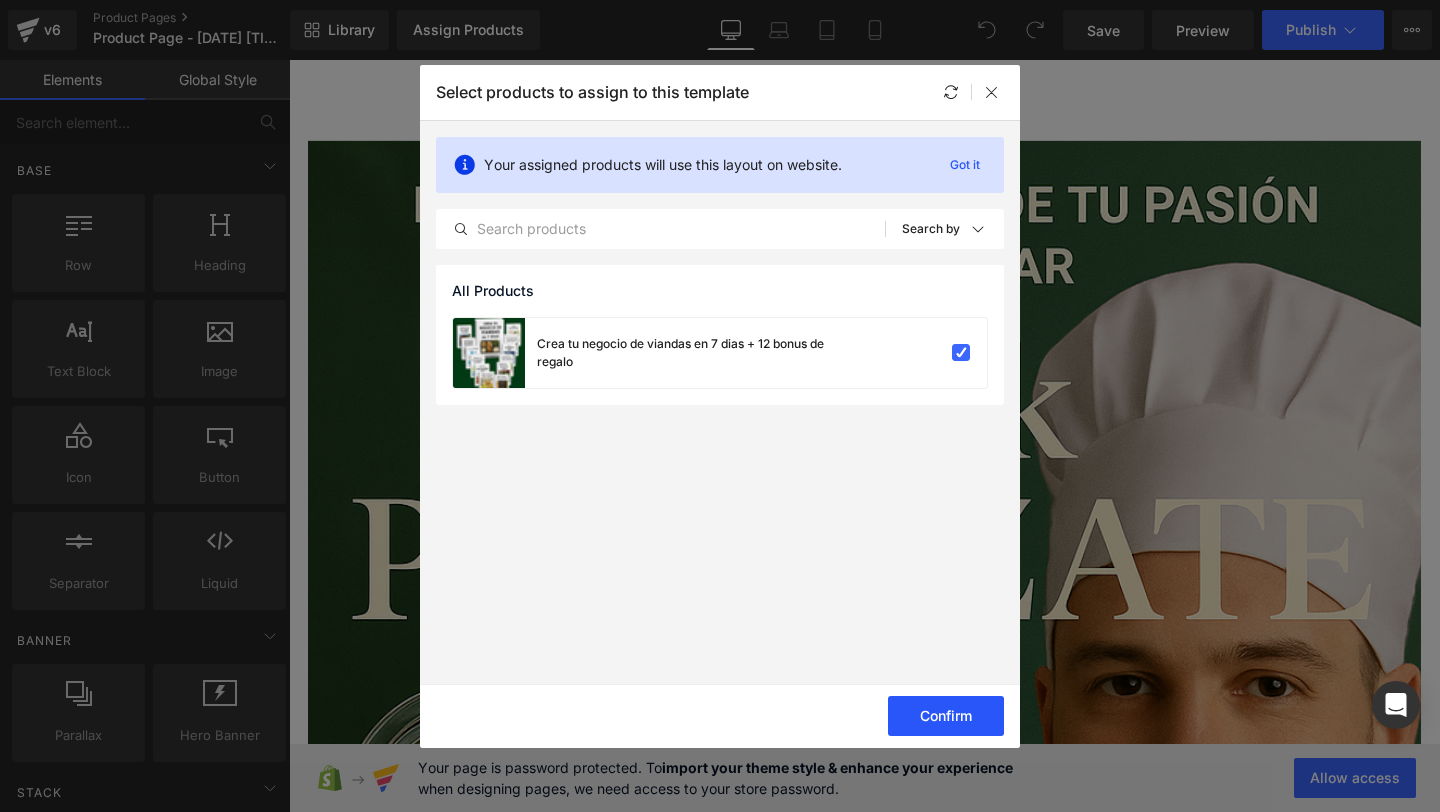 click on "Confirm" at bounding box center [946, 716] 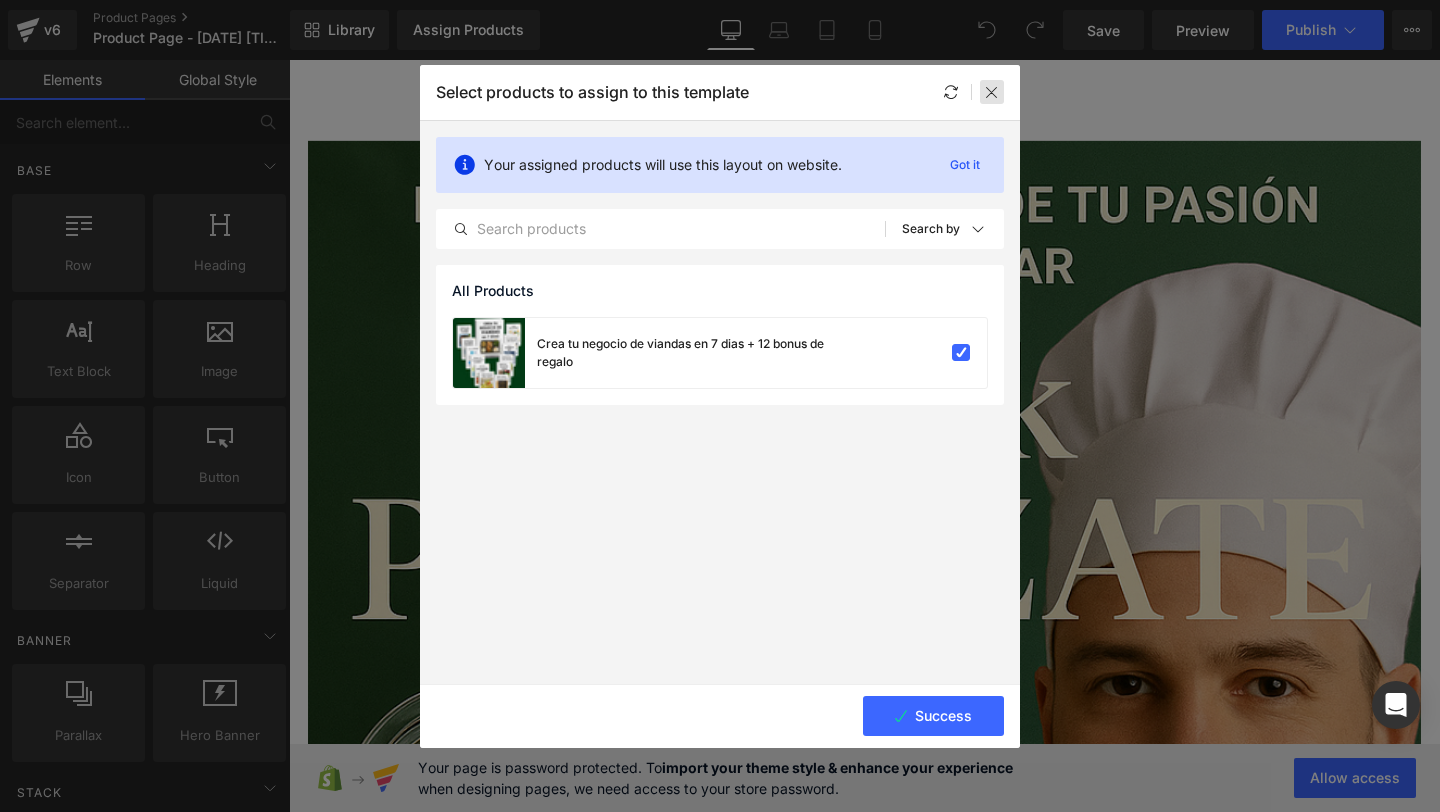 click at bounding box center [992, 92] 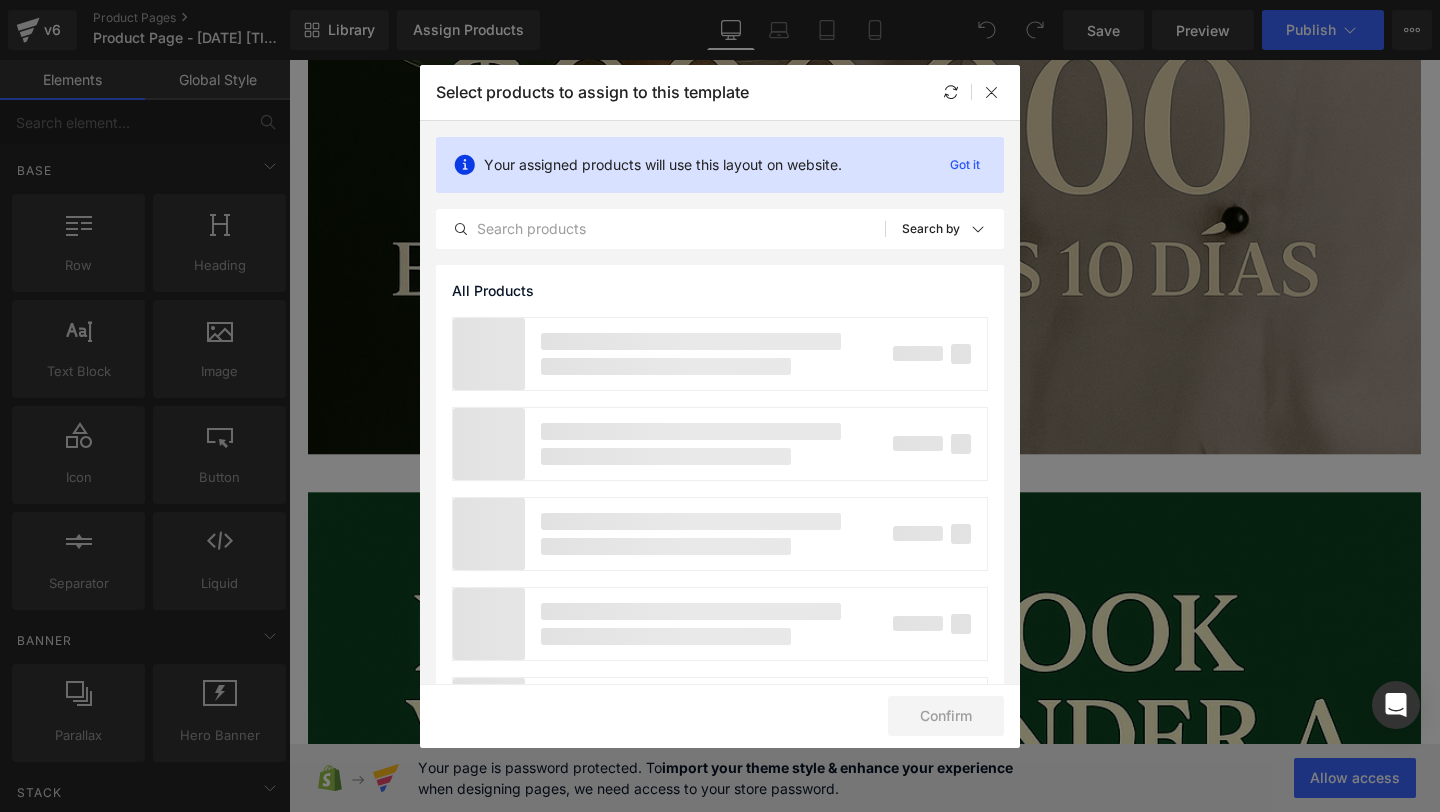 scroll, scrollTop: 2163, scrollLeft: 0, axis: vertical 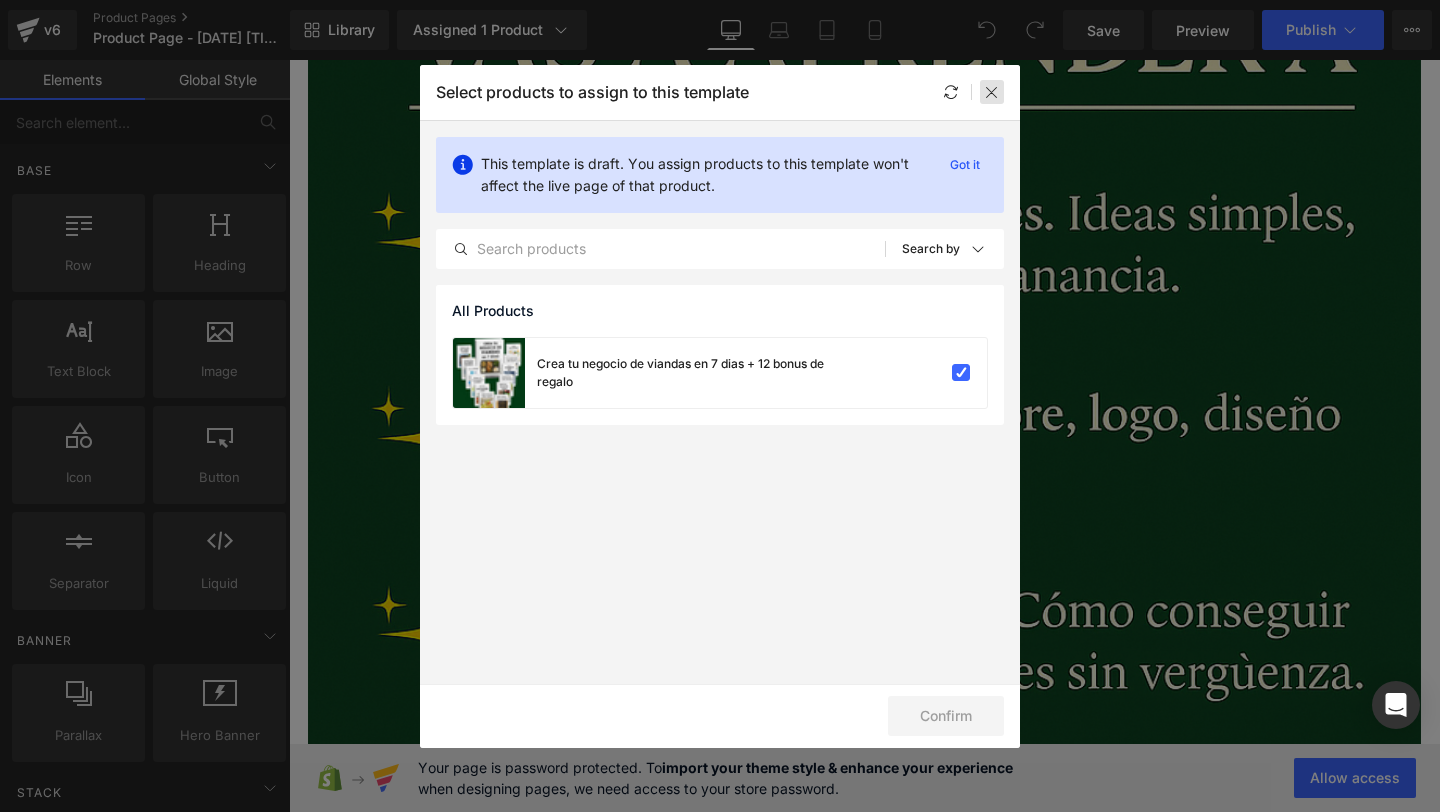click at bounding box center [992, 92] 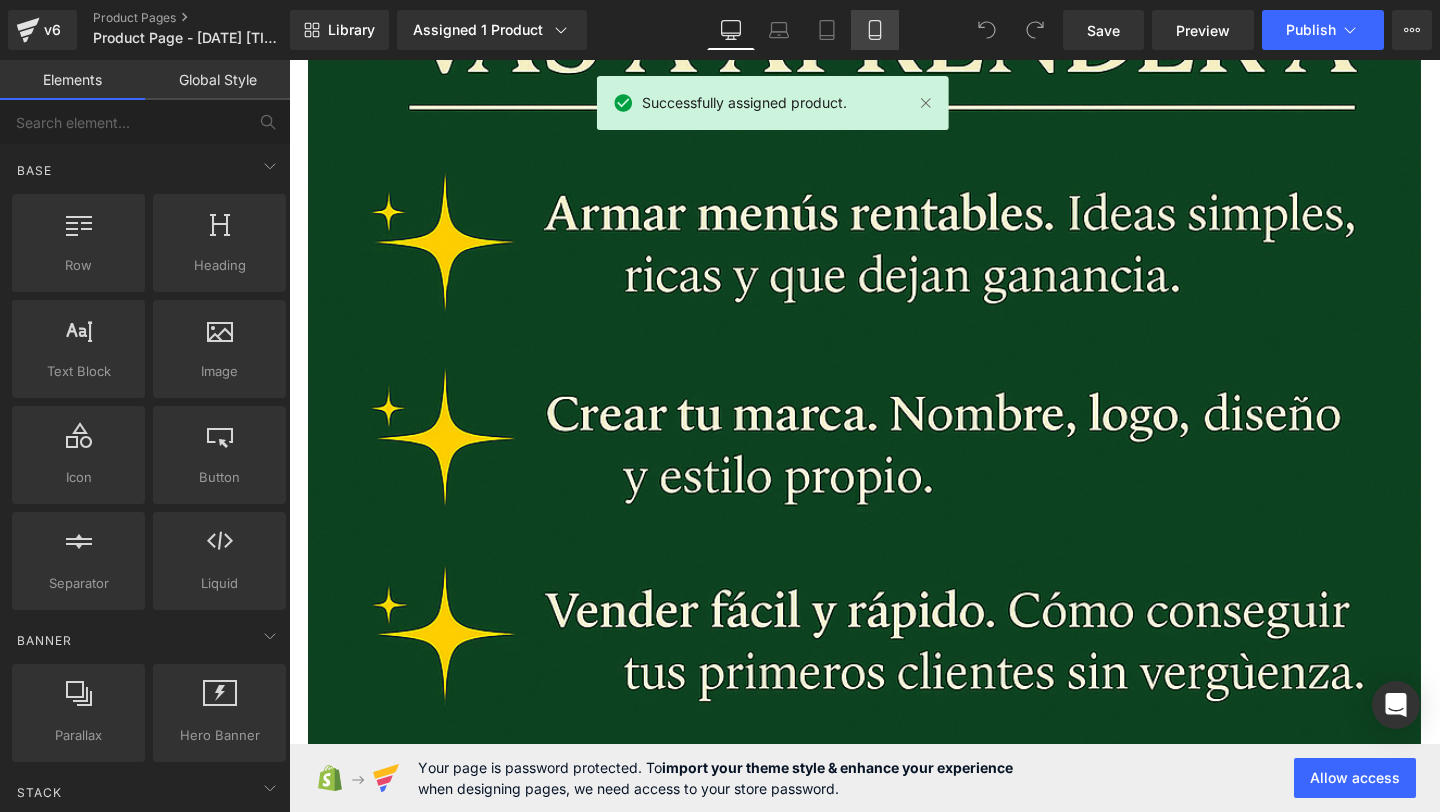 click 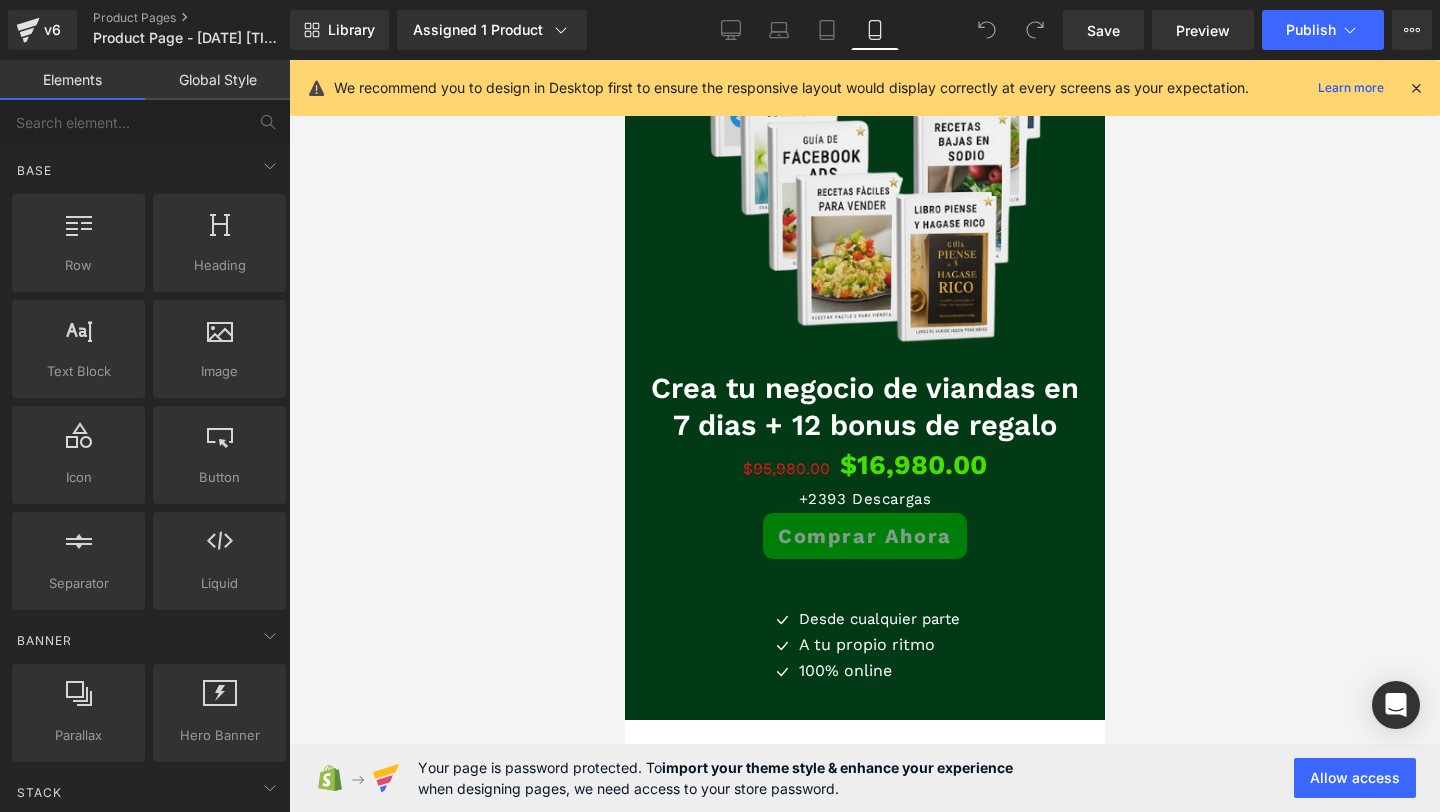 scroll, scrollTop: 3528, scrollLeft: 0, axis: vertical 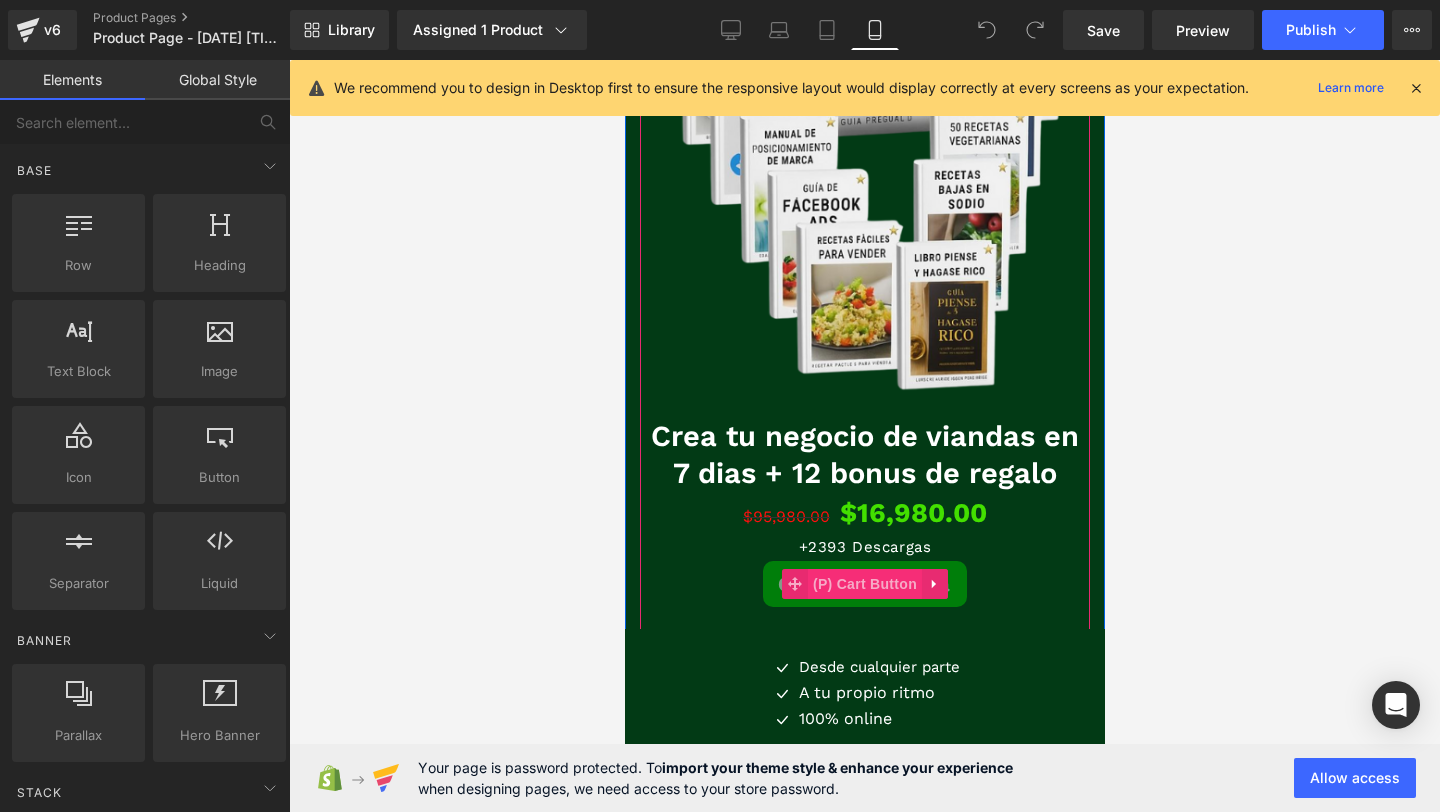 click on "(P) Cart Button" at bounding box center (864, 584) 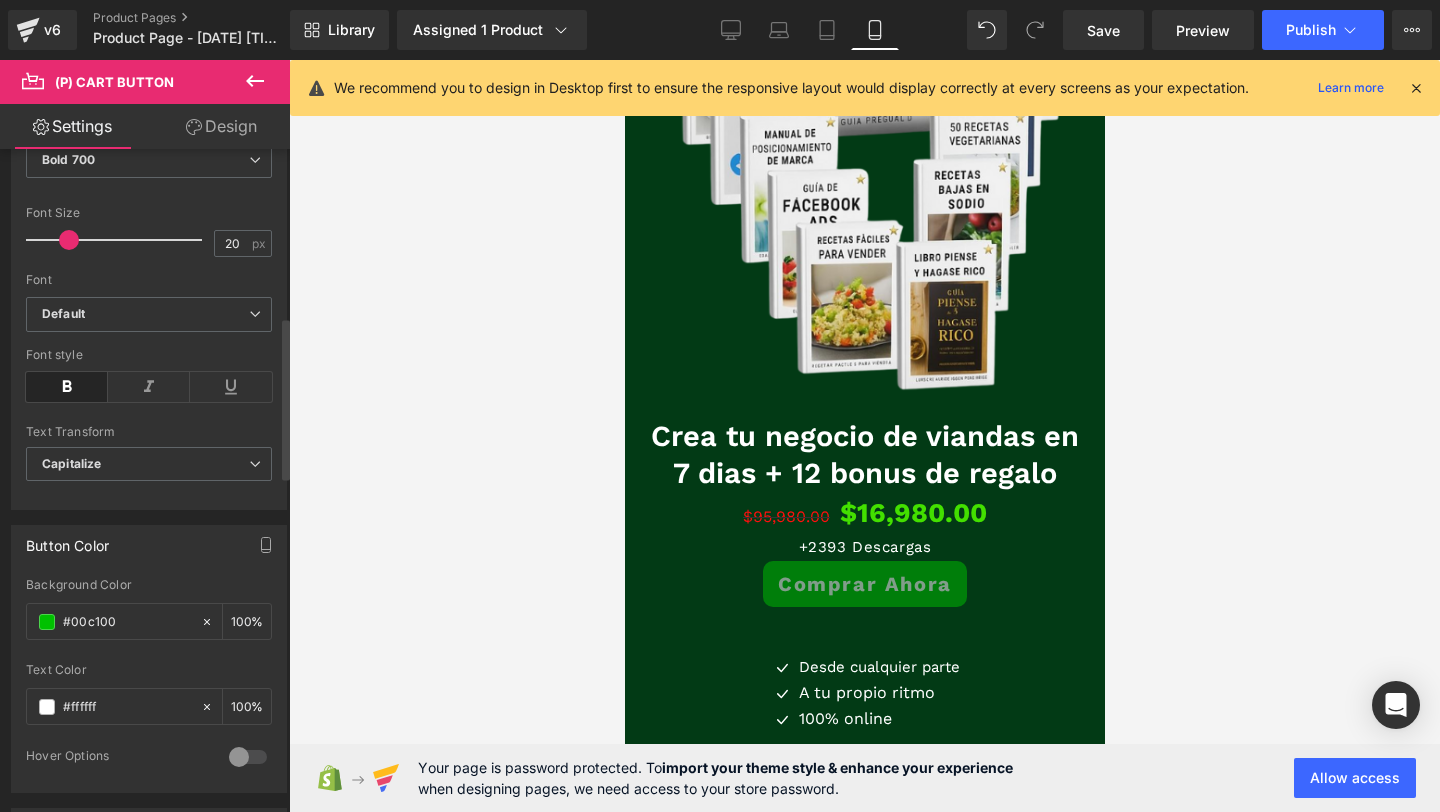 scroll, scrollTop: 686, scrollLeft: 0, axis: vertical 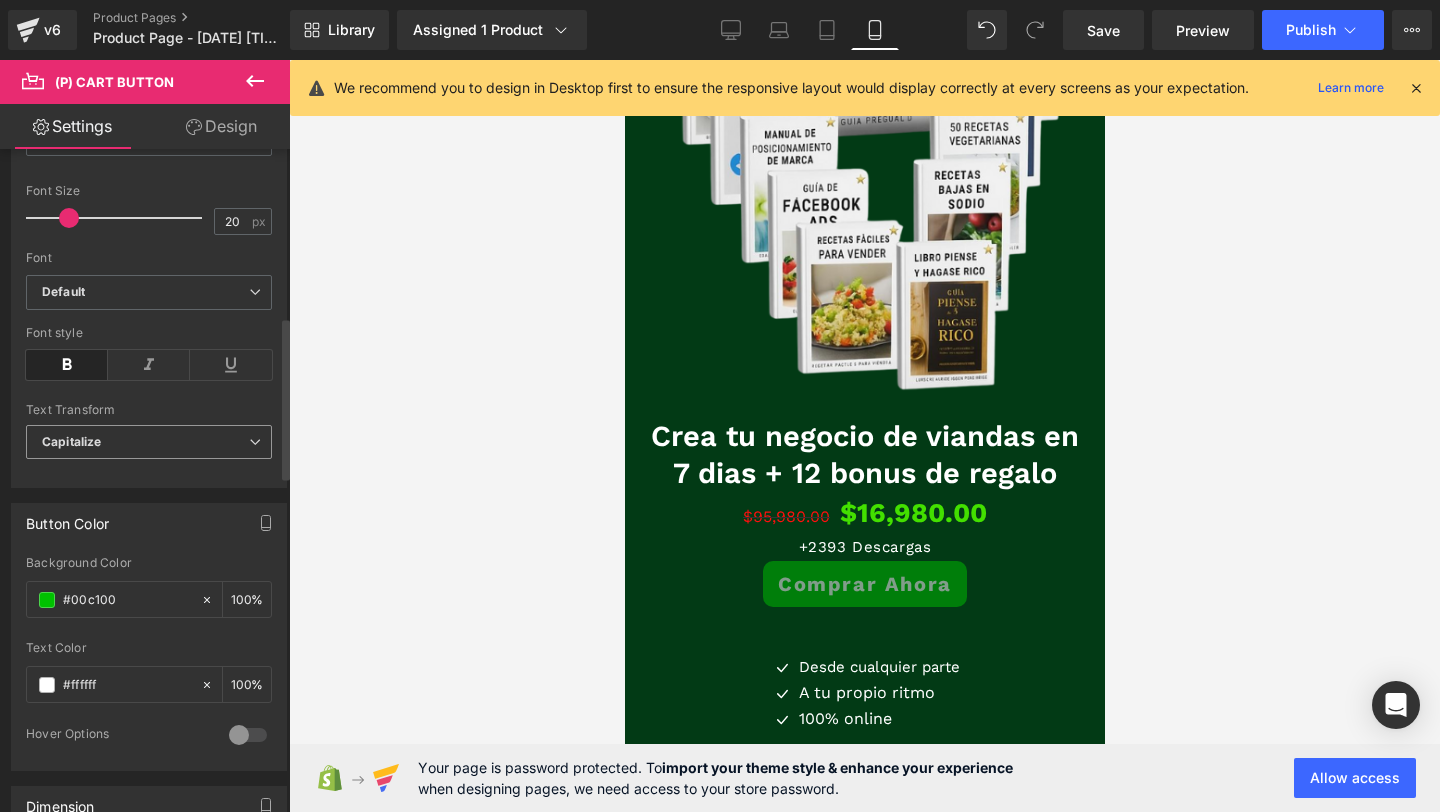 click on "Capitalize" at bounding box center (149, 442) 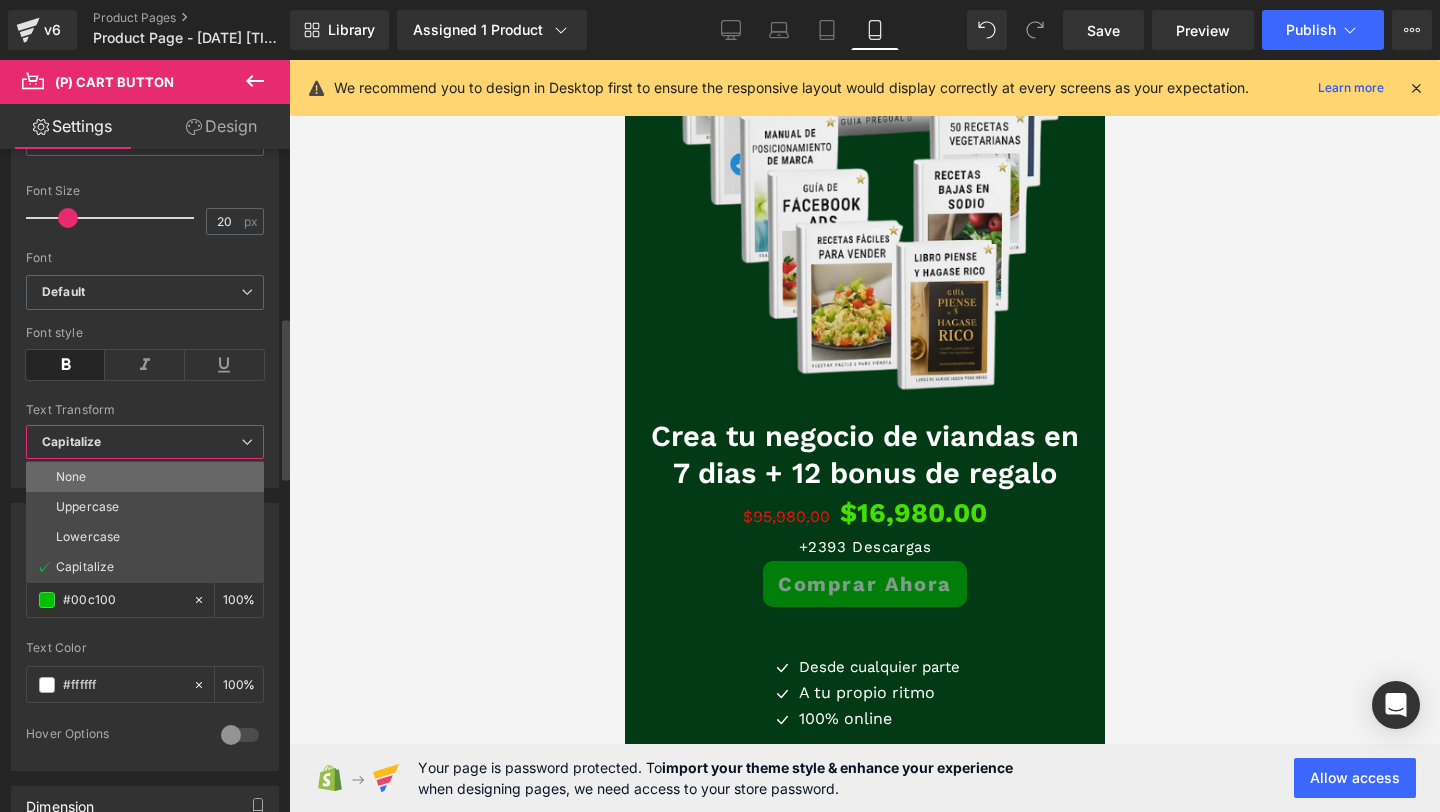 click on "None" at bounding box center [145, 477] 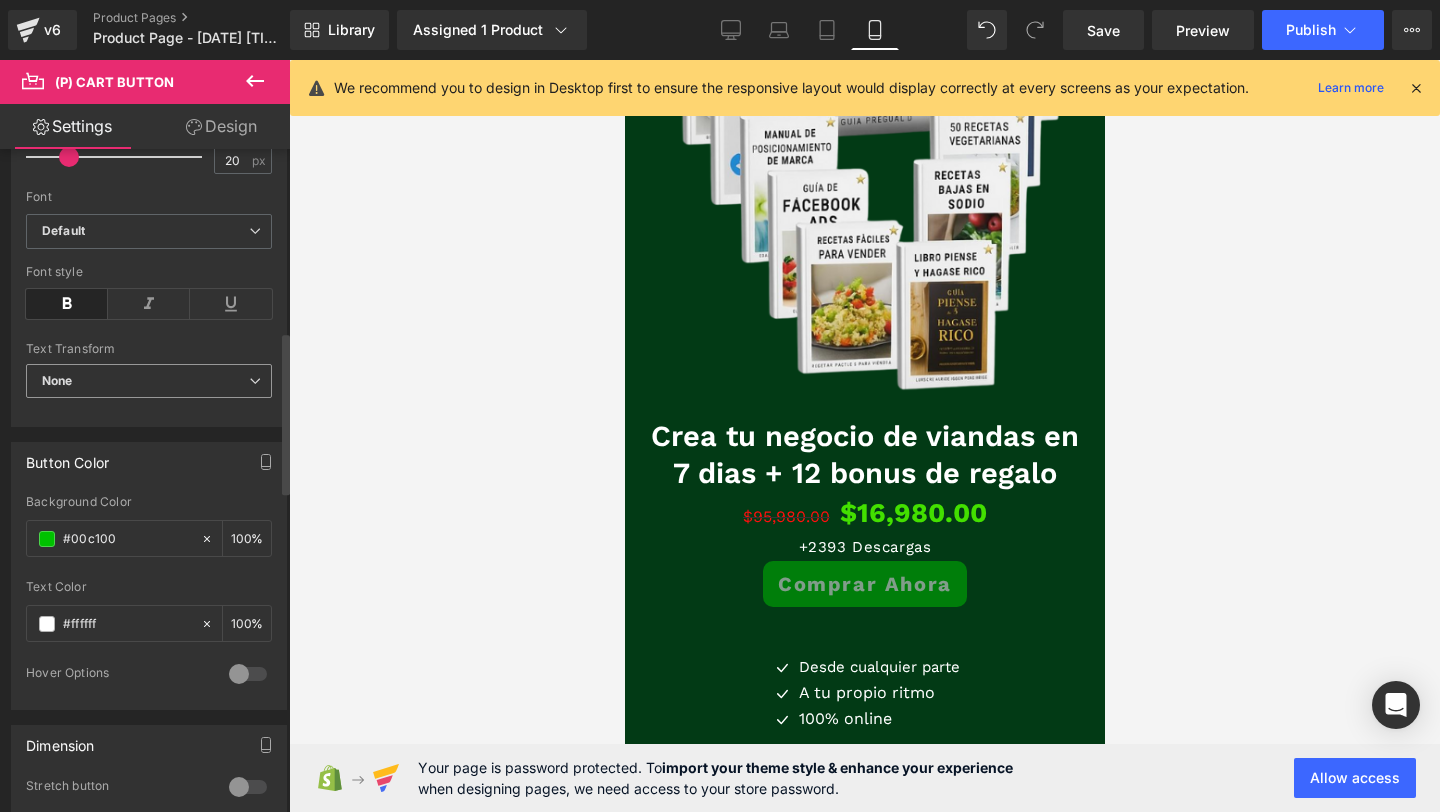 scroll, scrollTop: 855, scrollLeft: 0, axis: vertical 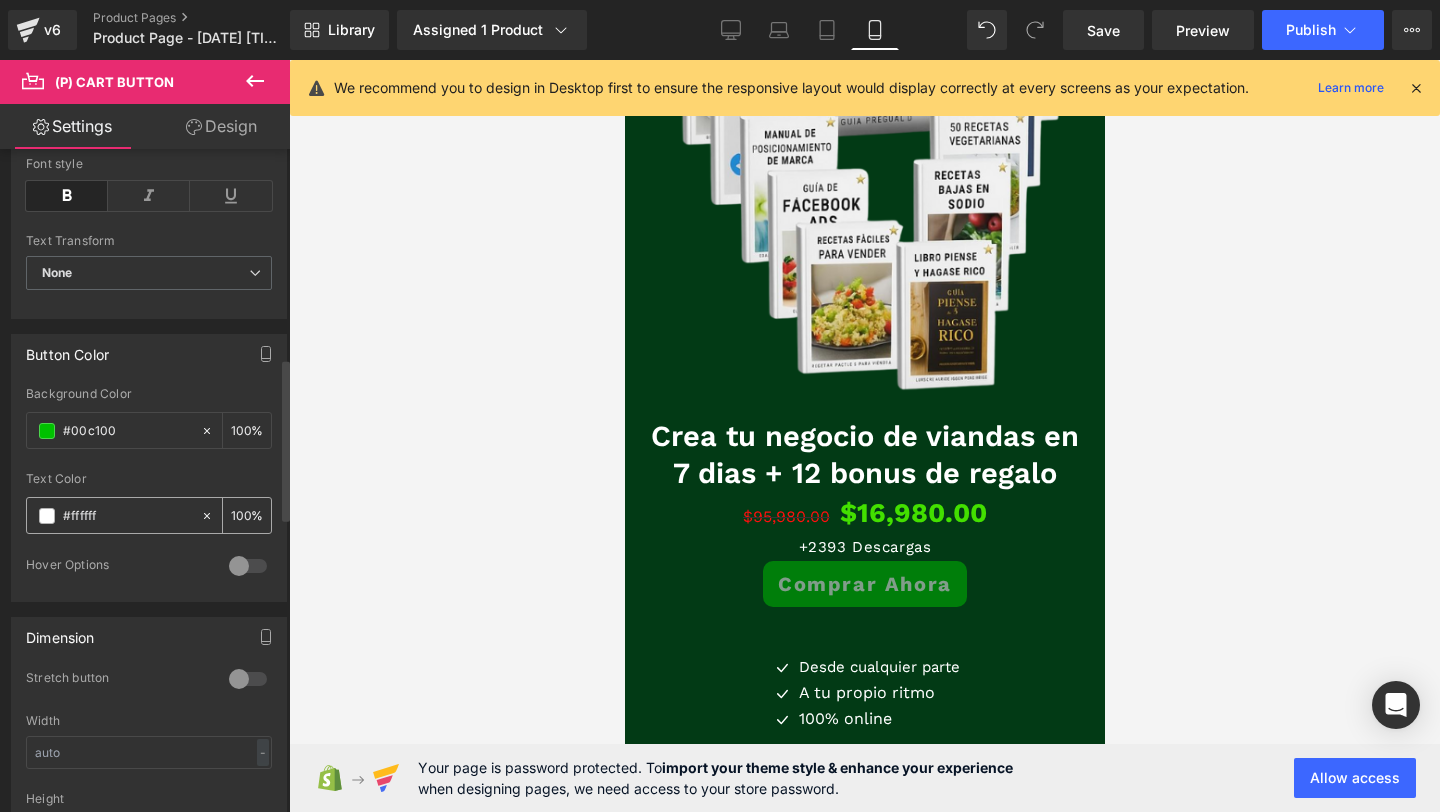 click on "100 %" at bounding box center (247, 515) 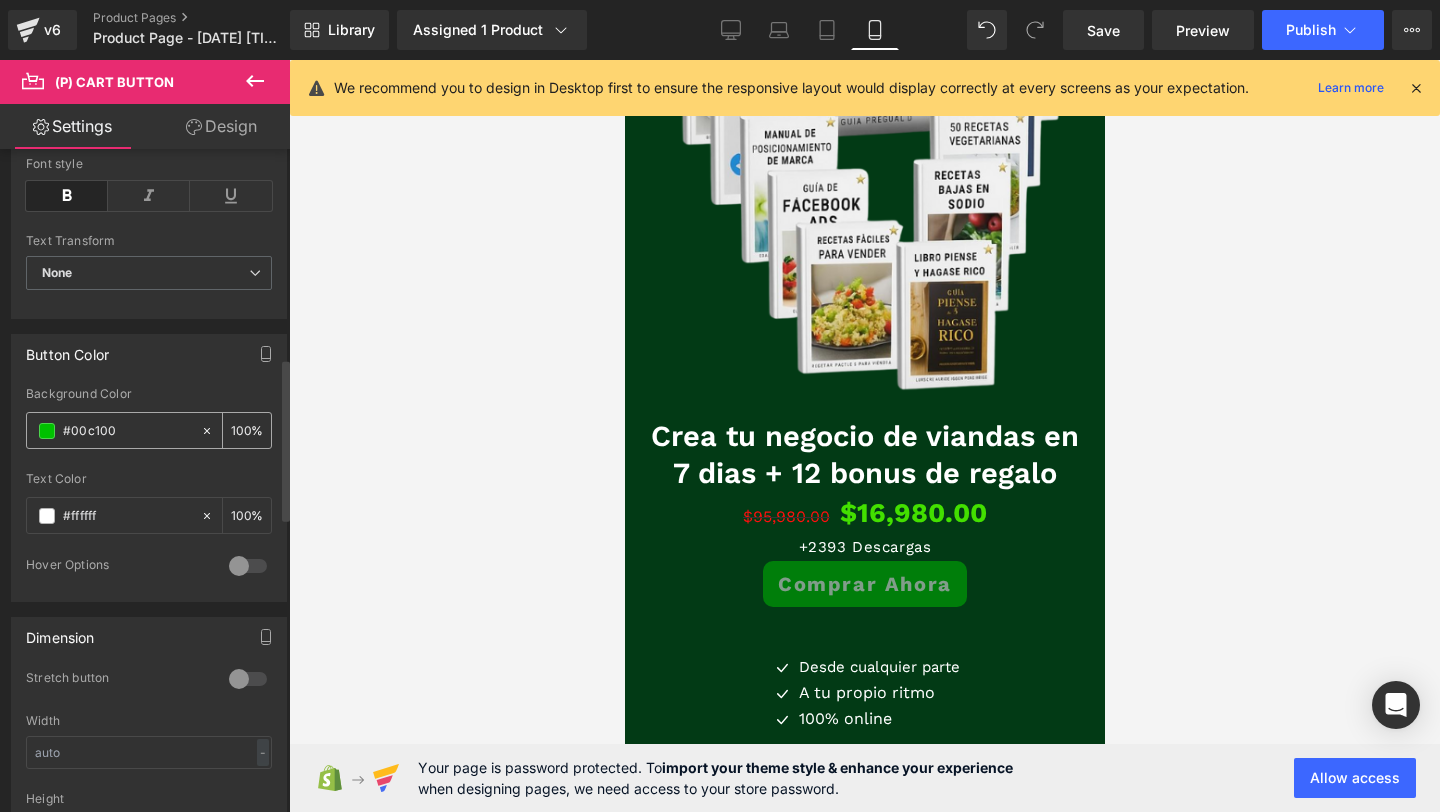 click on "100 %" at bounding box center (247, 430) 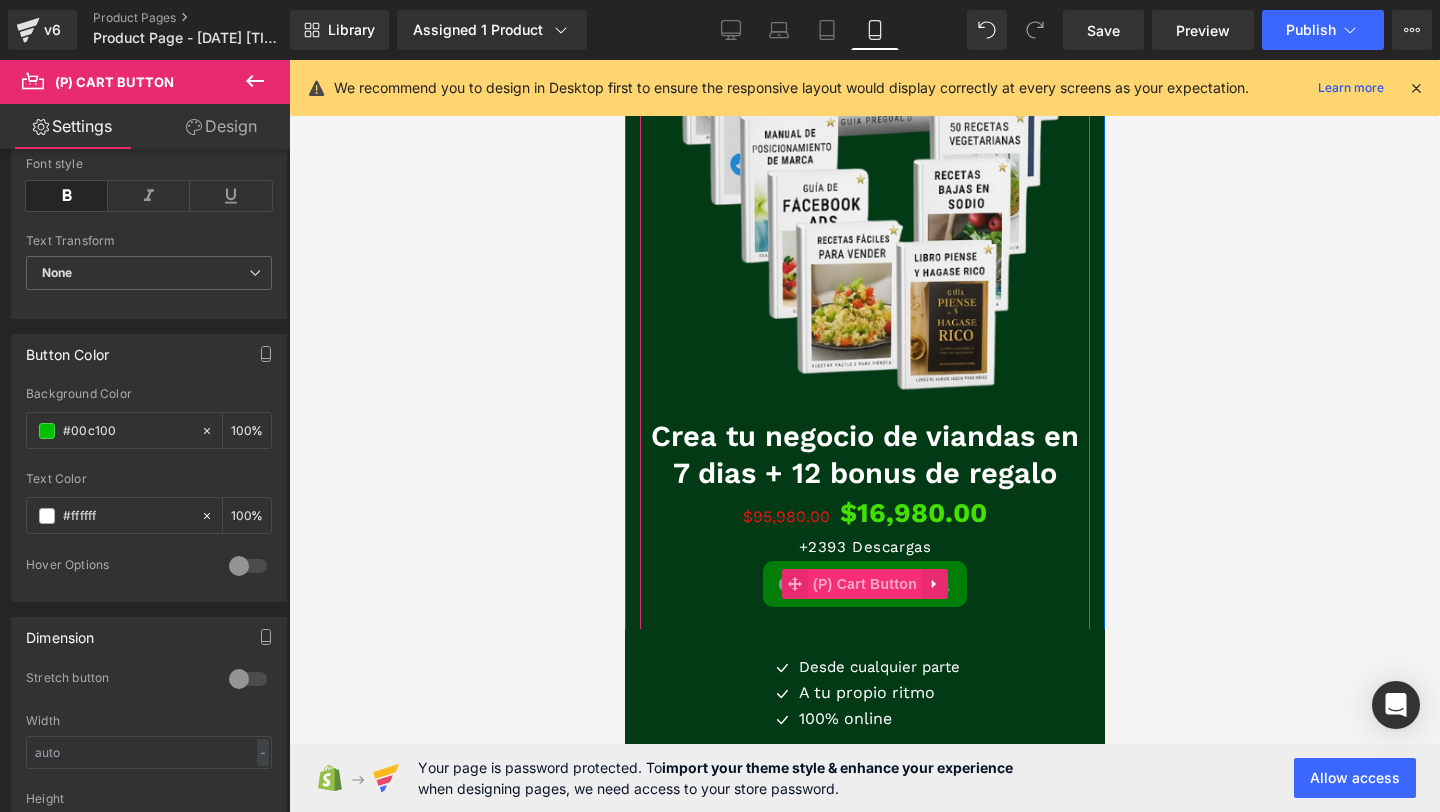 click on "(P) Cart Button" at bounding box center (864, 584) 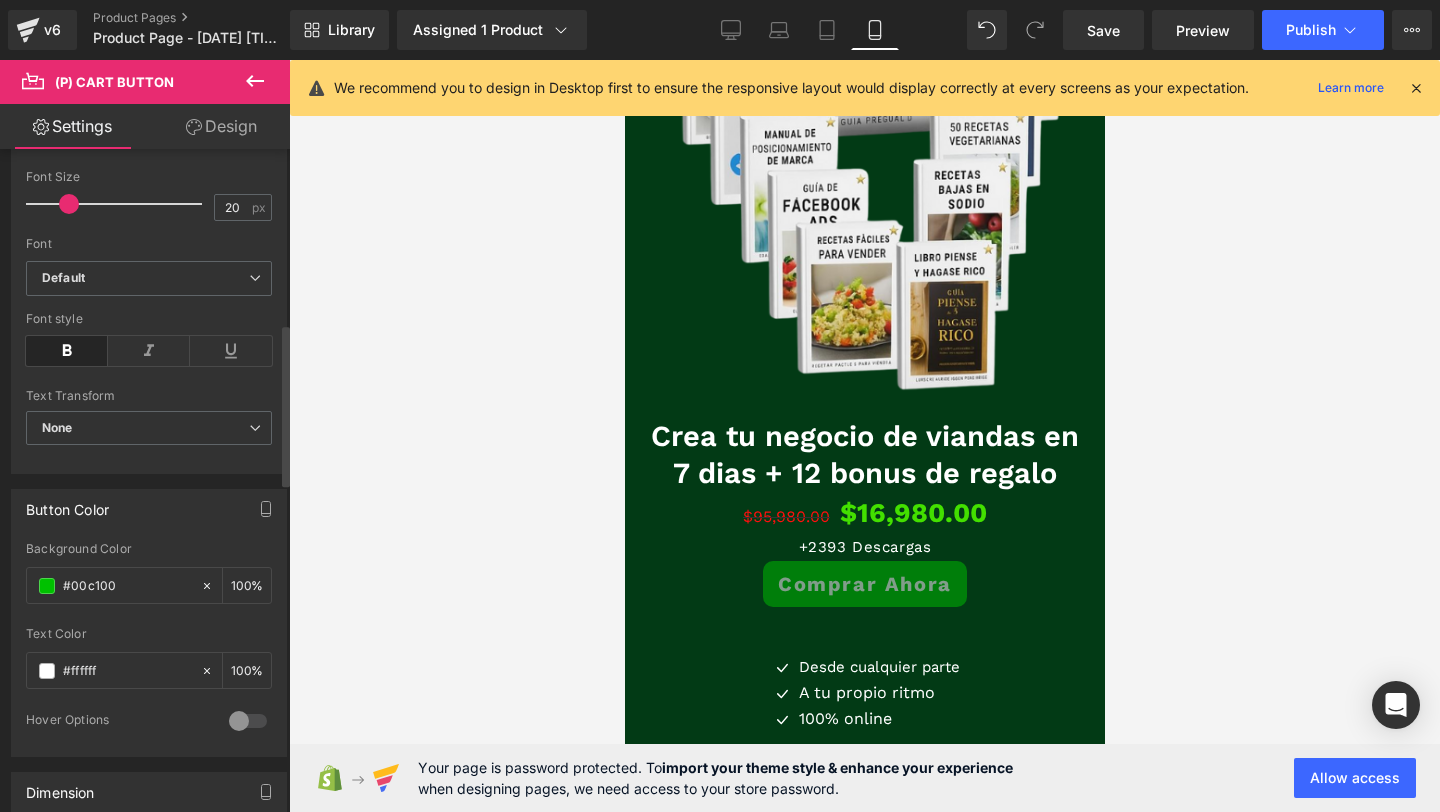 scroll, scrollTop: 687, scrollLeft: 0, axis: vertical 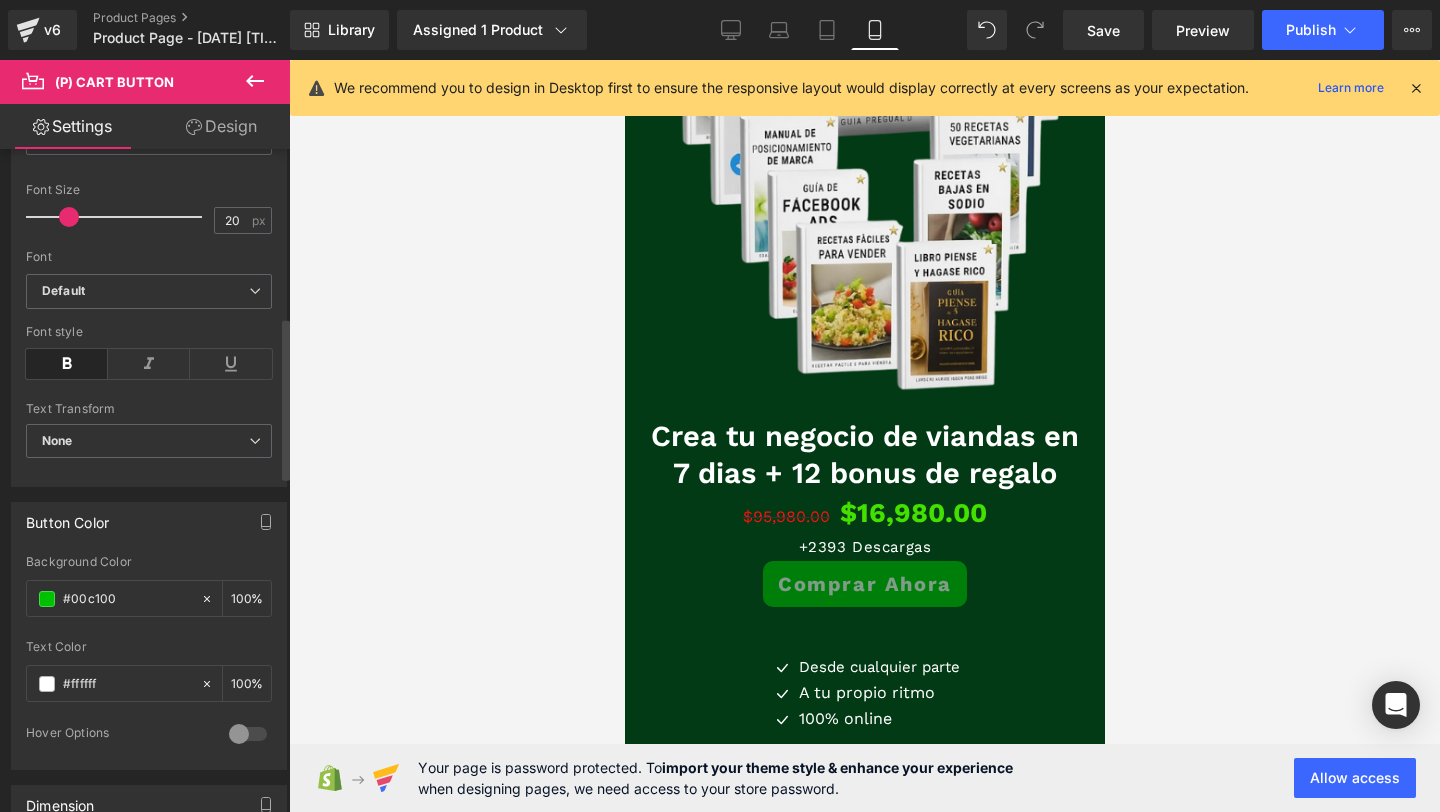 click at bounding box center (67, 364) 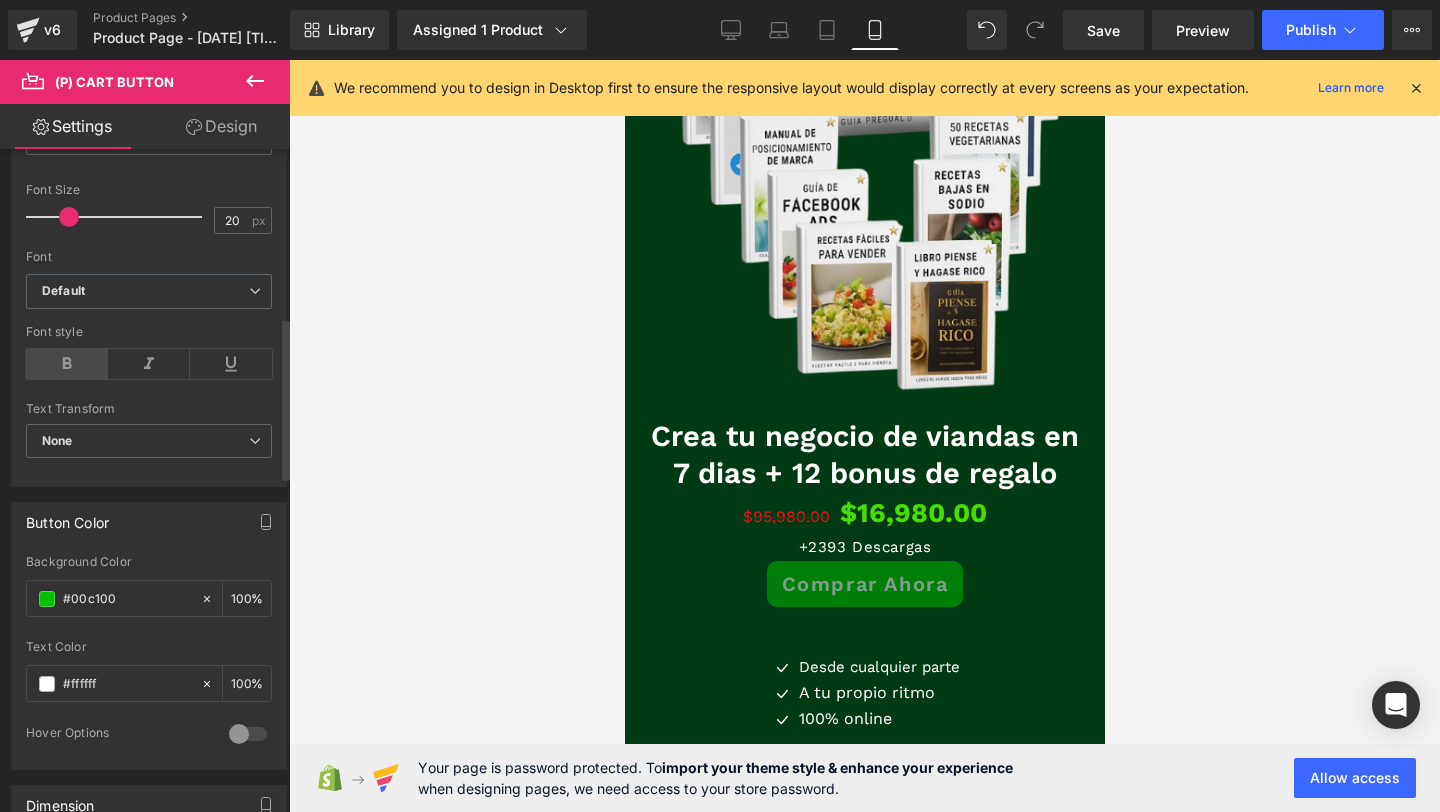 click at bounding box center (67, 364) 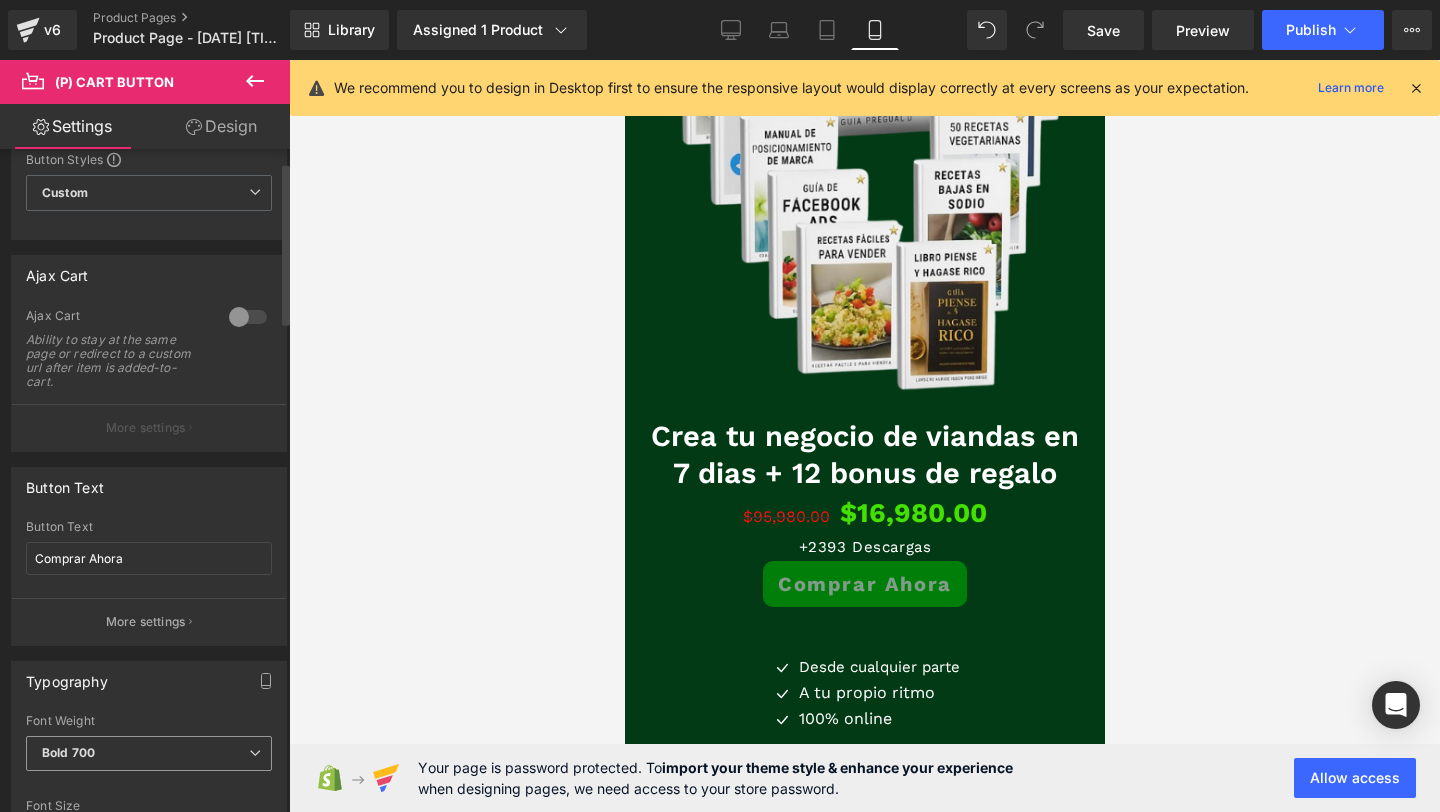 scroll, scrollTop: 0, scrollLeft: 0, axis: both 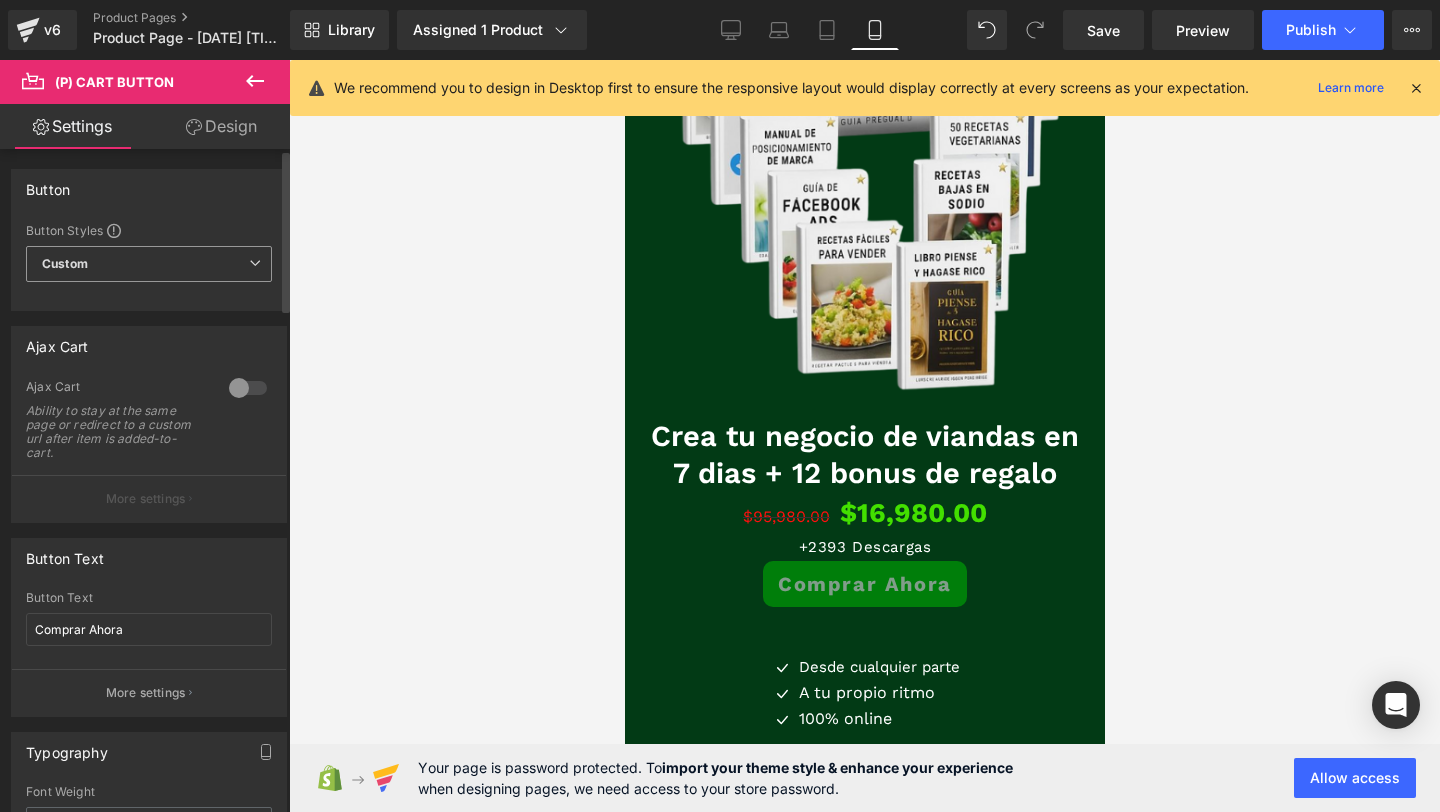 click on "Custom
Setup Global Style" at bounding box center (149, 264) 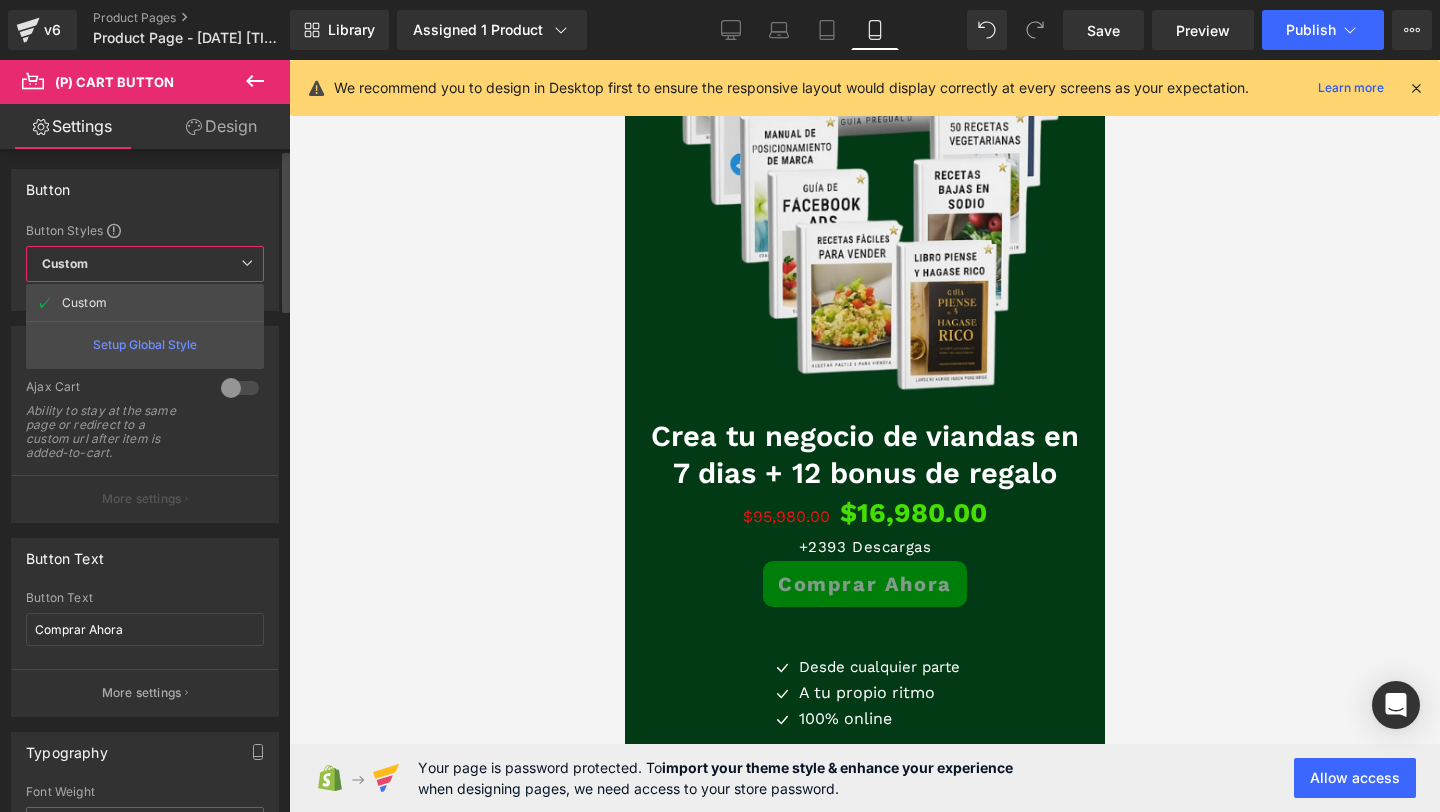 click on "Custom
Setup Global Style" at bounding box center (145, 264) 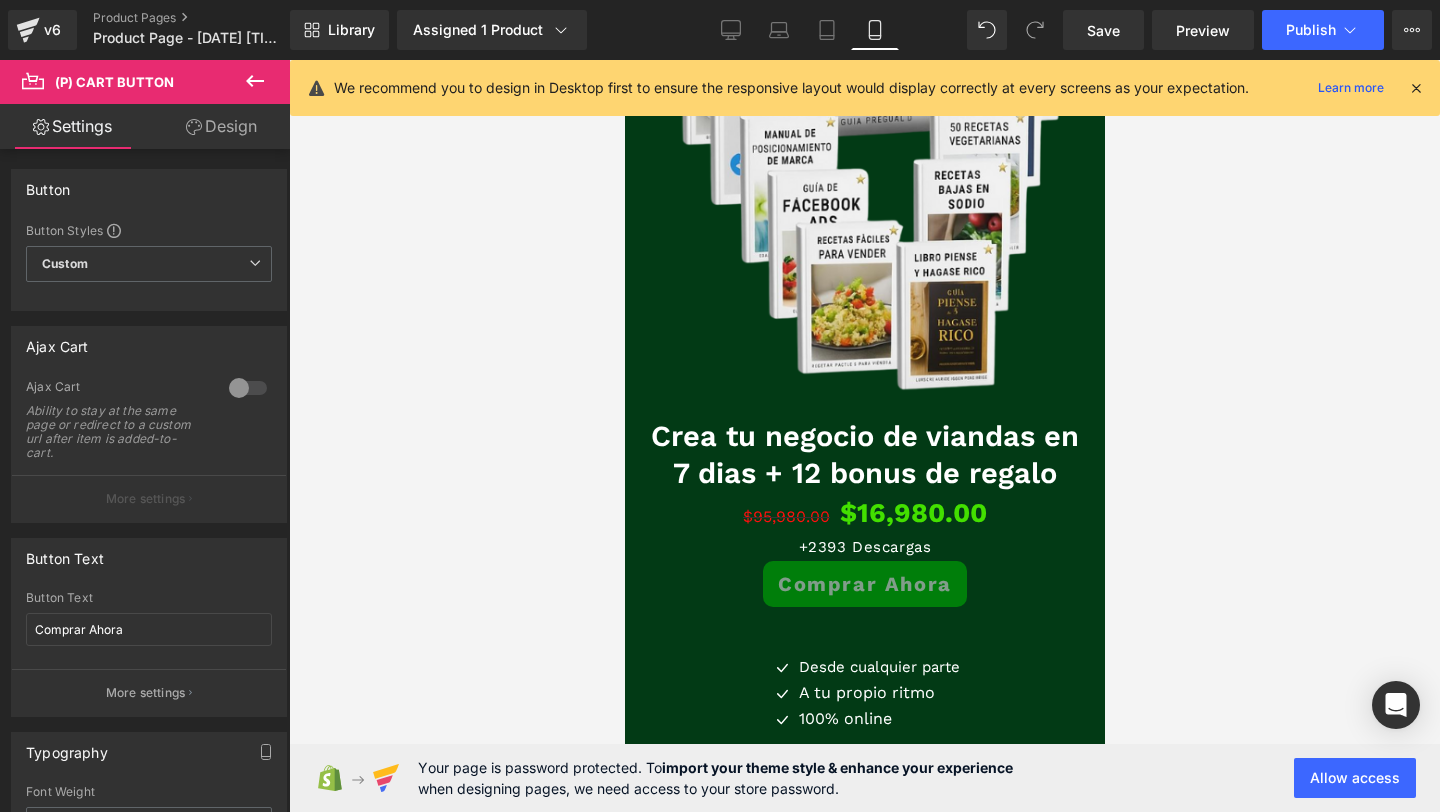 click on "Design" at bounding box center [221, 126] 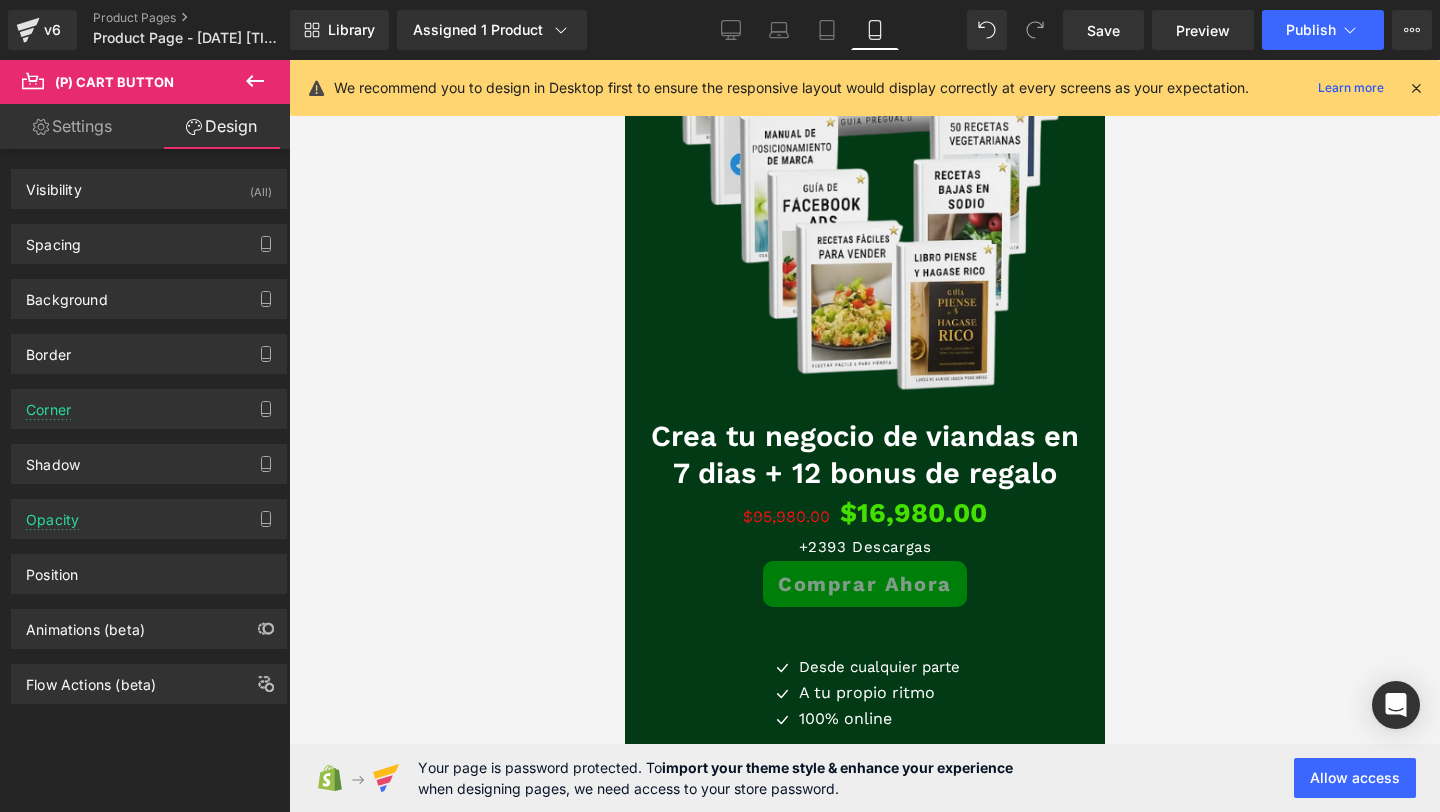 type on "#00c100" 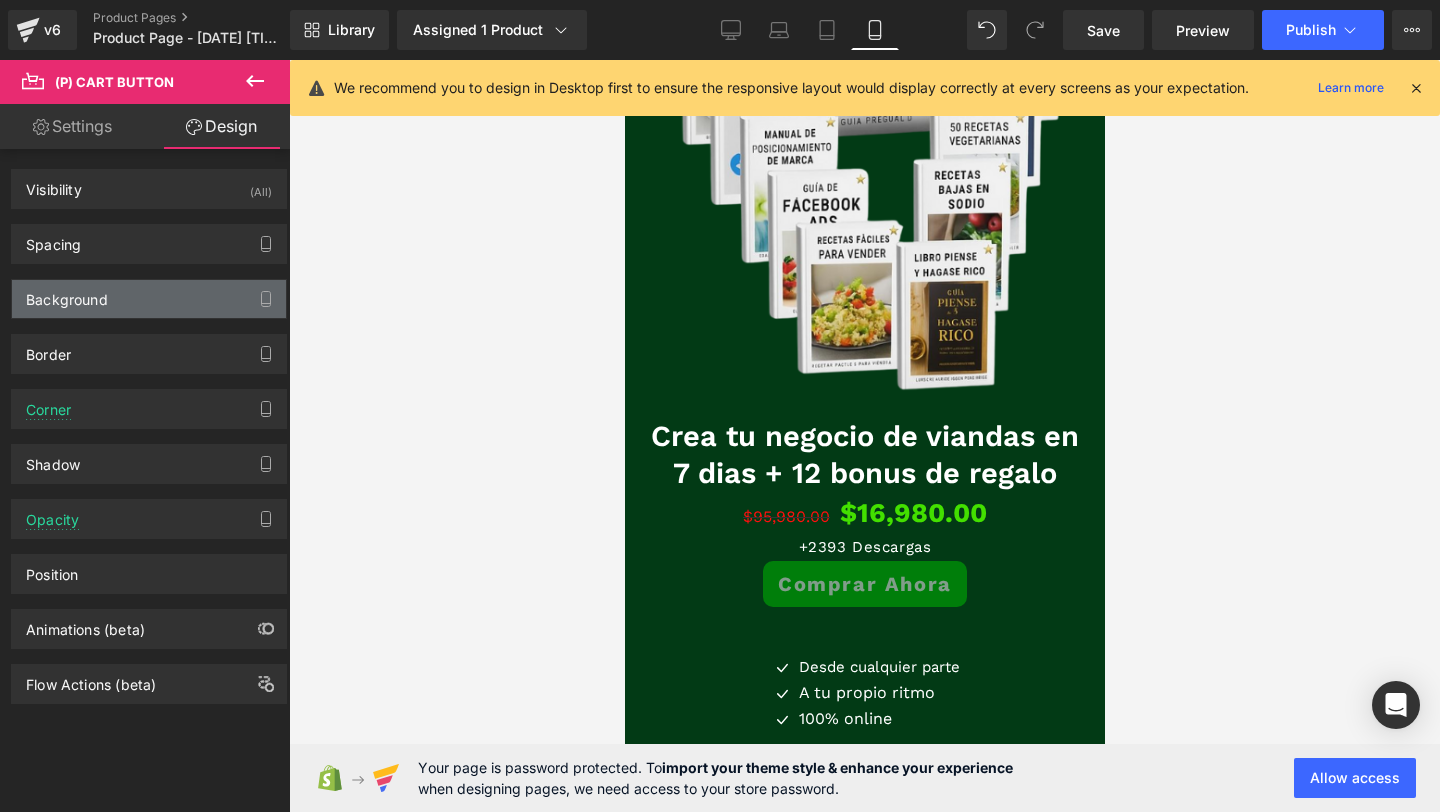 click on "Background" at bounding box center (149, 299) 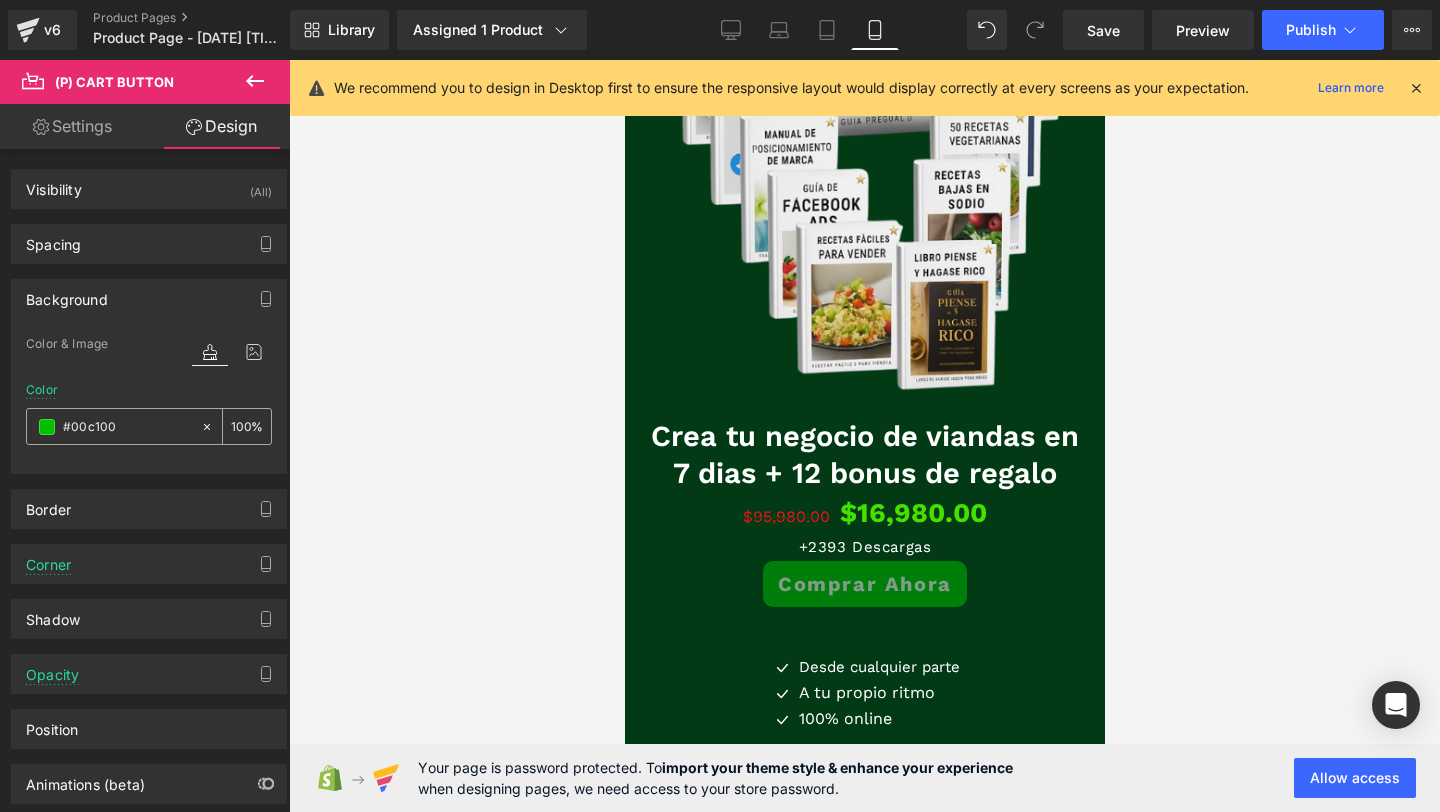 click on "100" at bounding box center [241, 426] 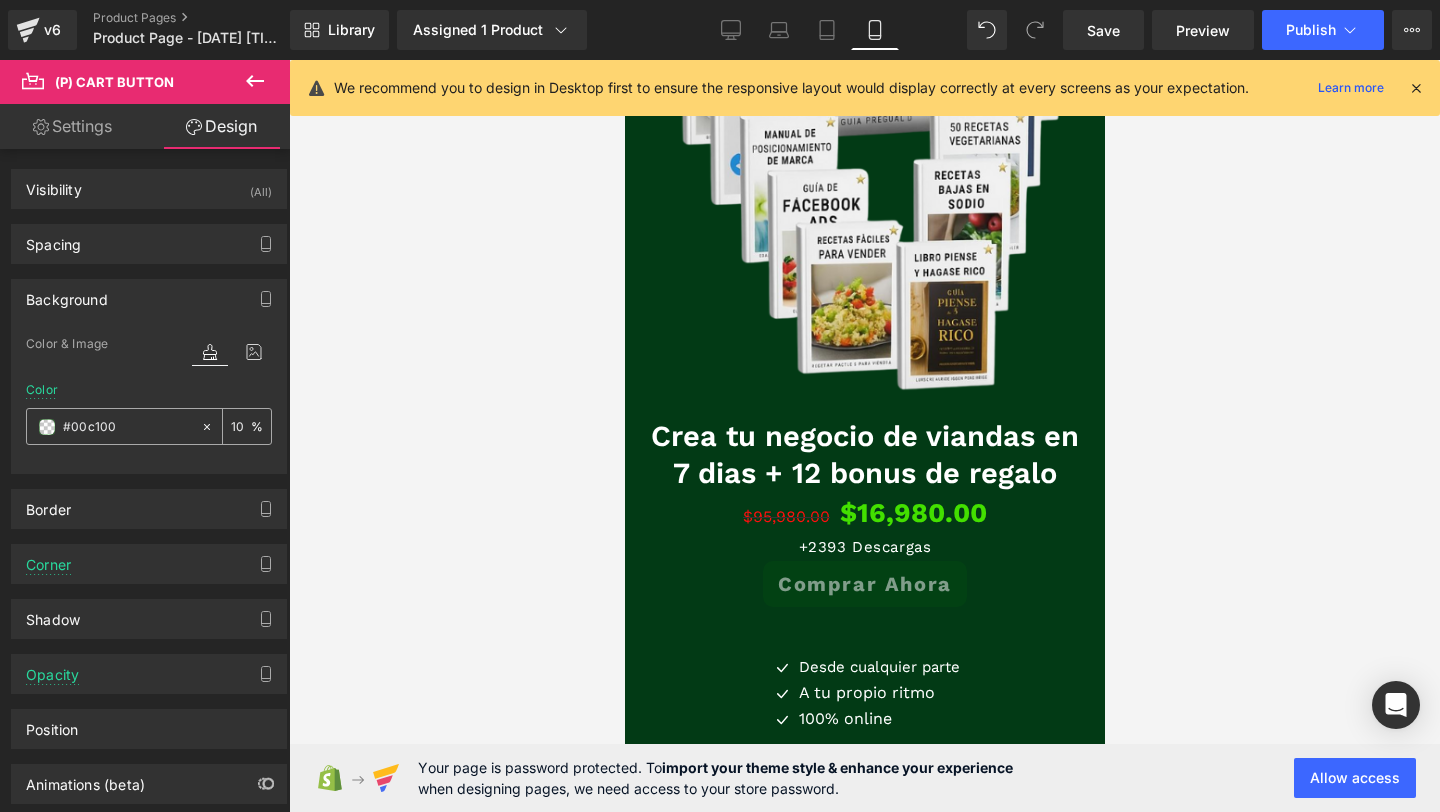 type on "100" 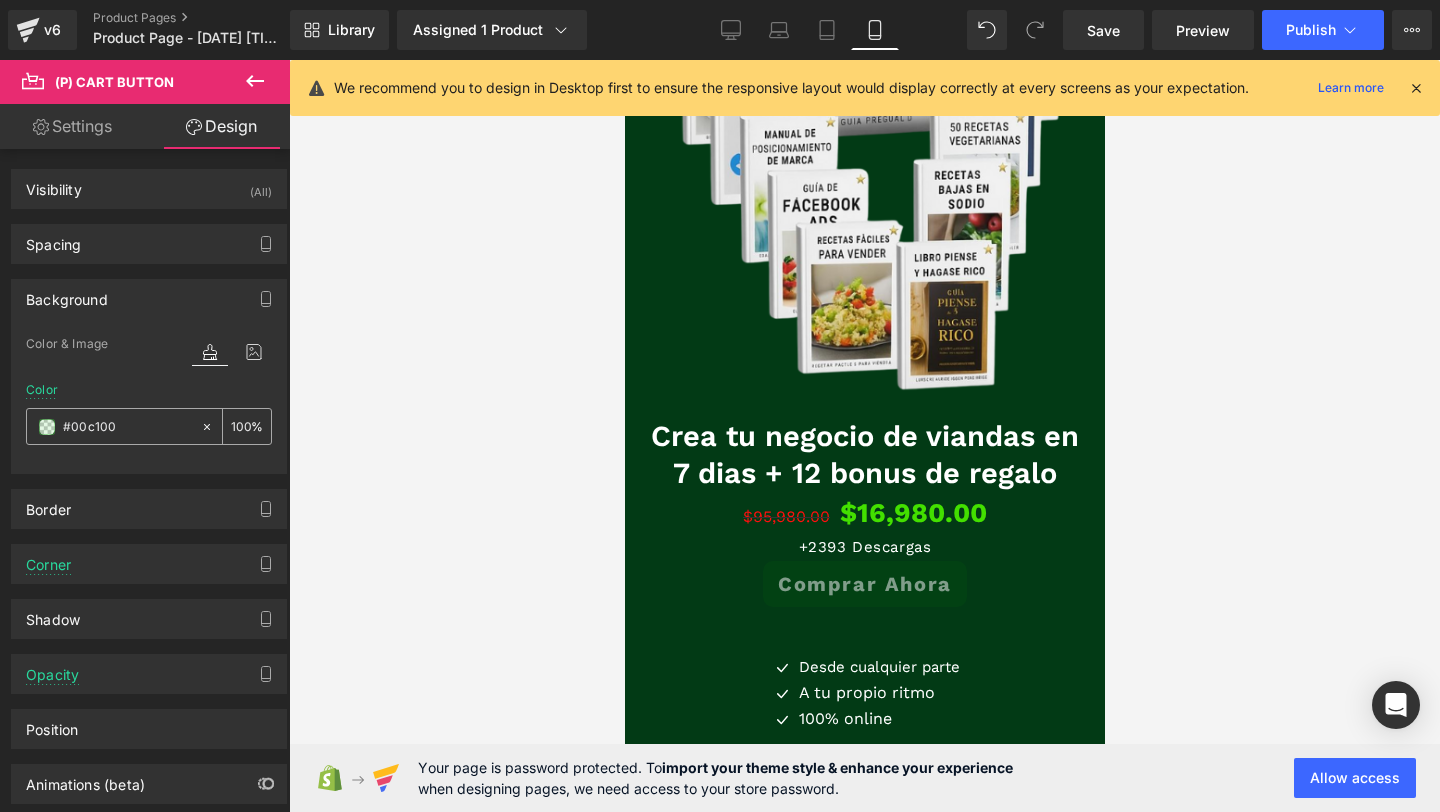 scroll, scrollTop: 0, scrollLeft: 0, axis: both 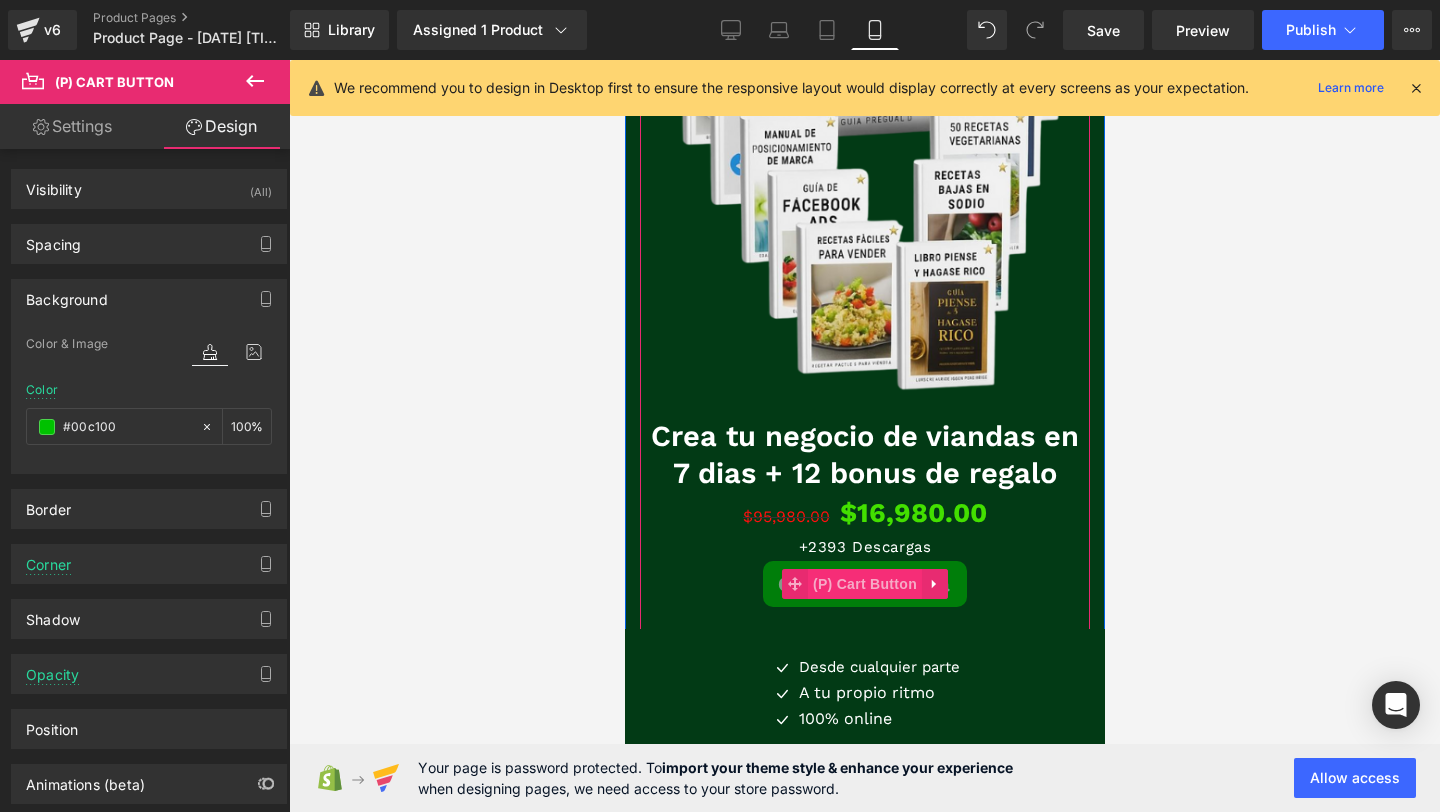 click on "(P) Cart Button" at bounding box center (864, 584) 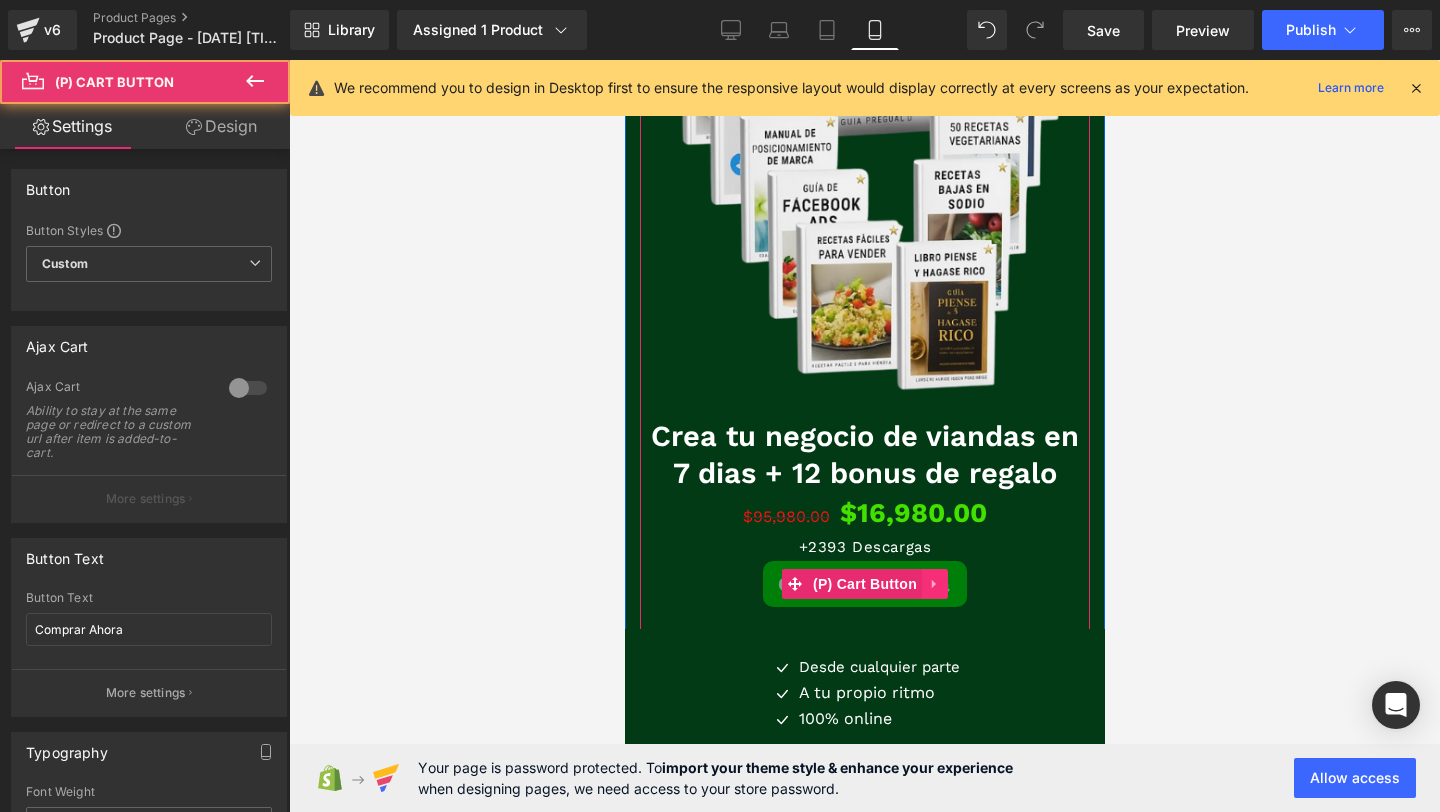 click 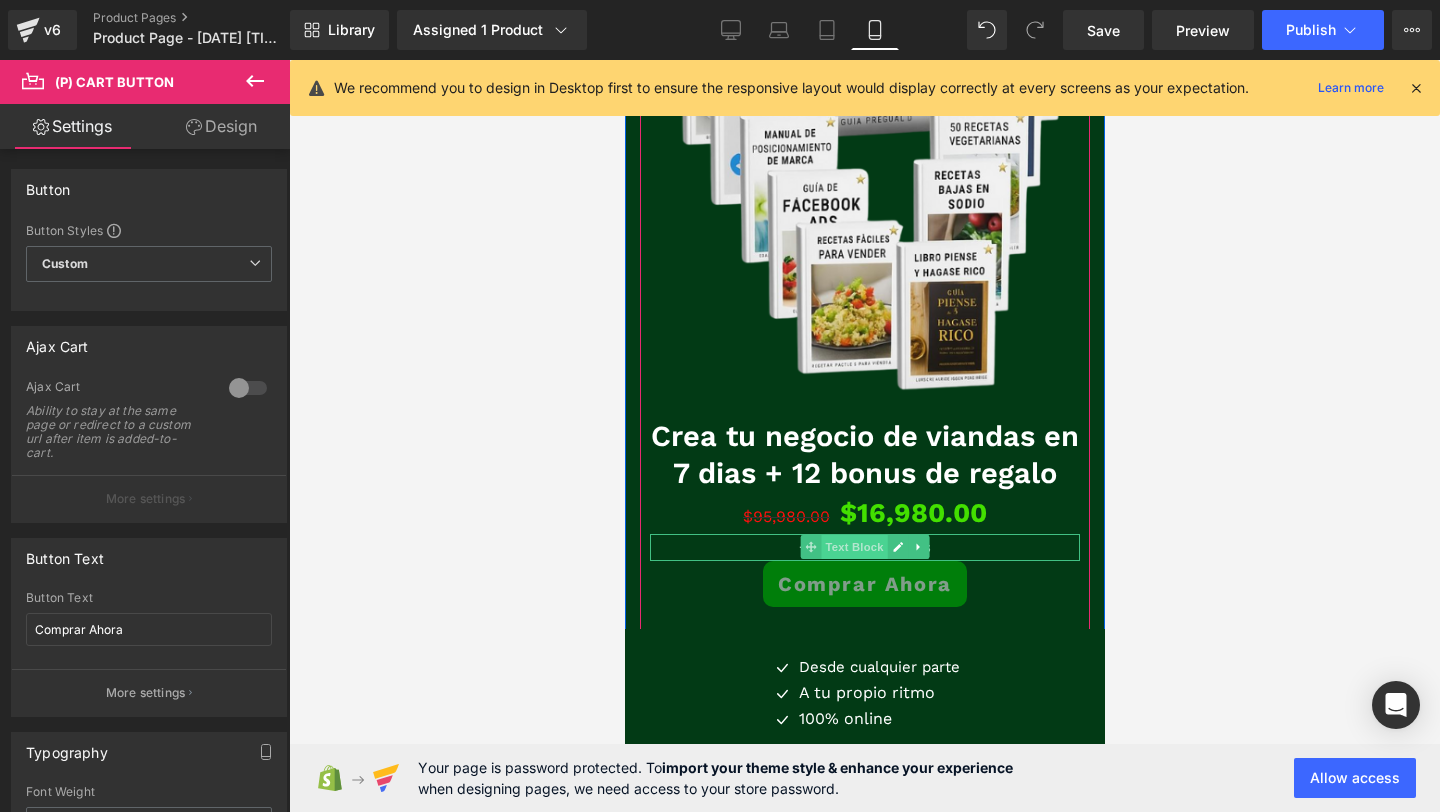 click on "Text Block" at bounding box center [853, 547] 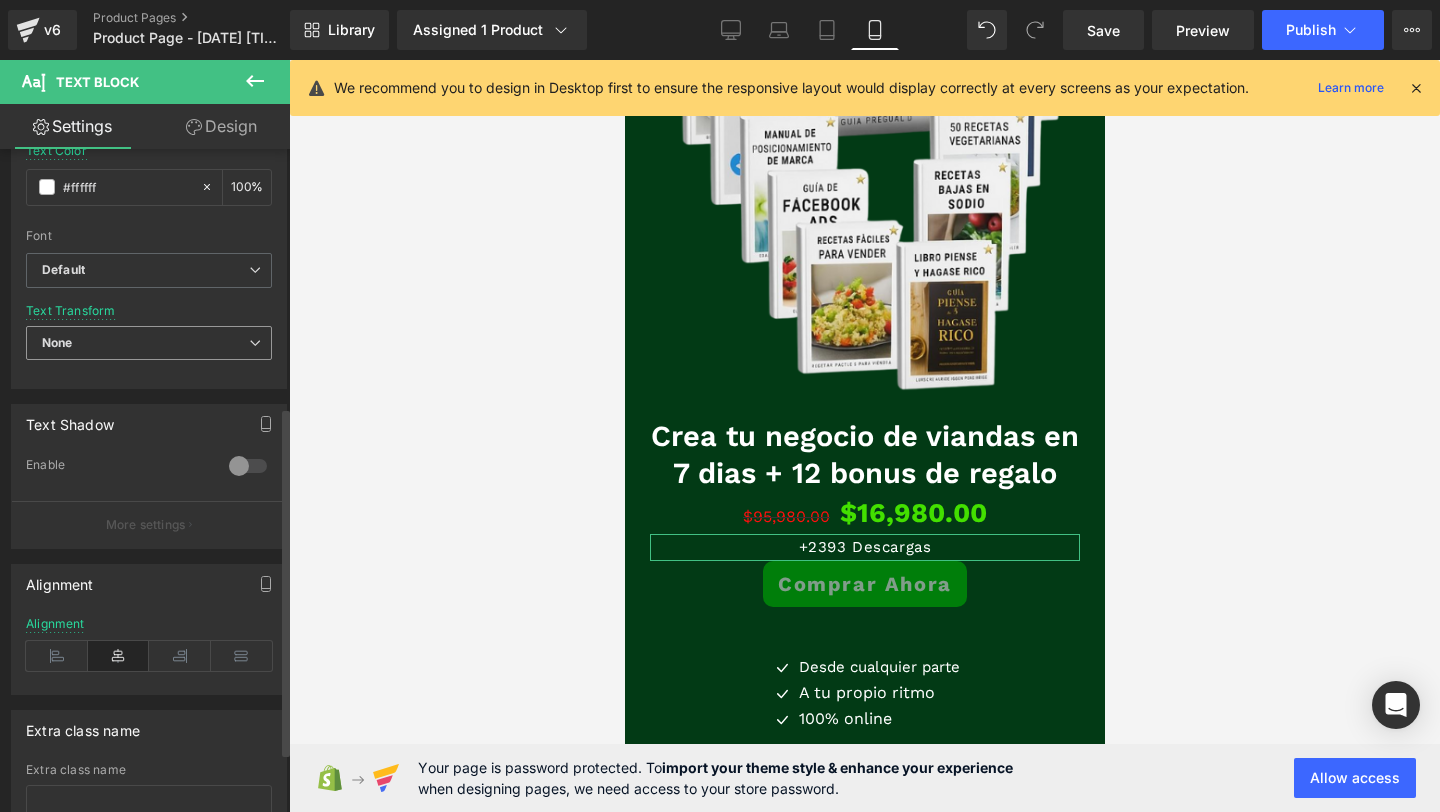 scroll, scrollTop: 508, scrollLeft: 0, axis: vertical 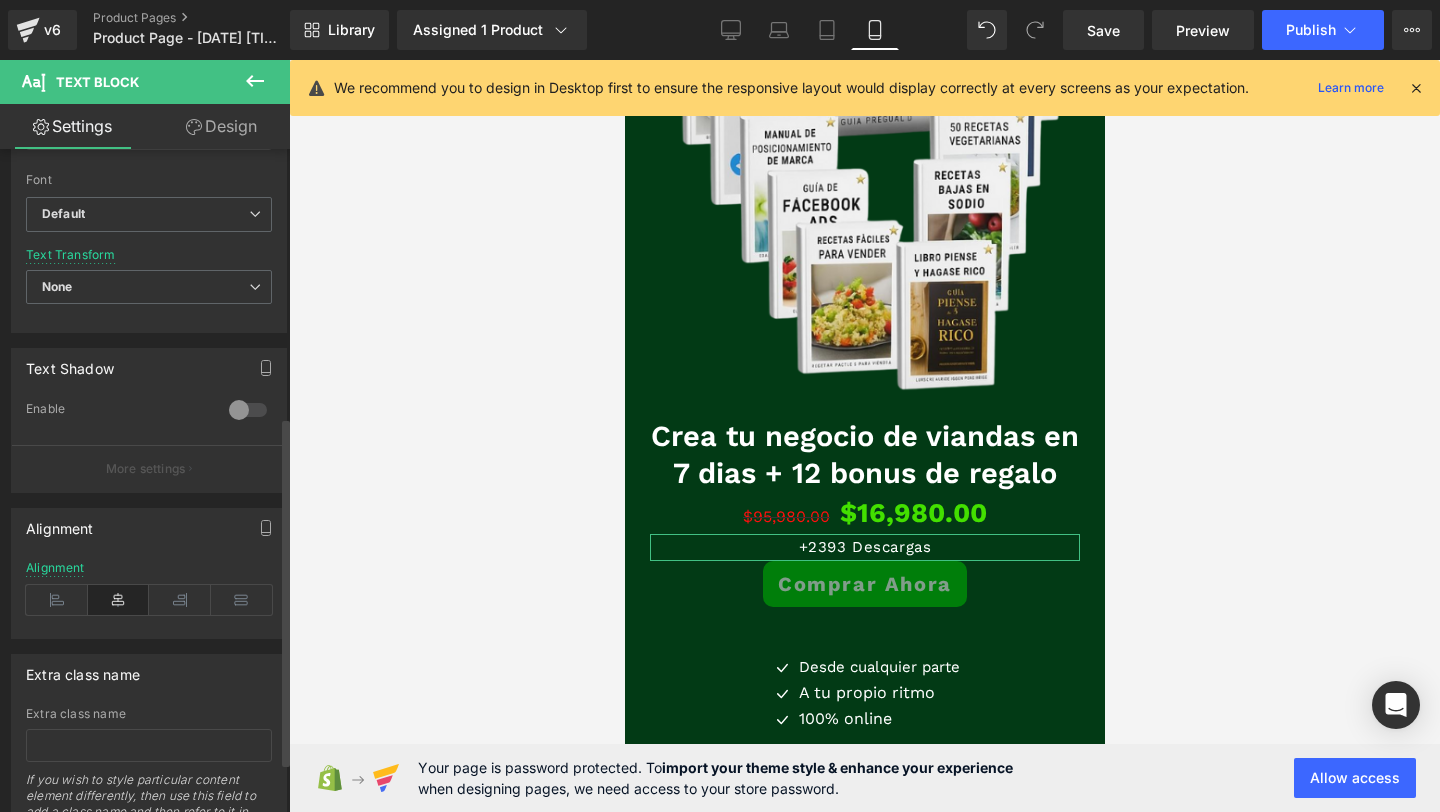 click at bounding box center [248, 410] 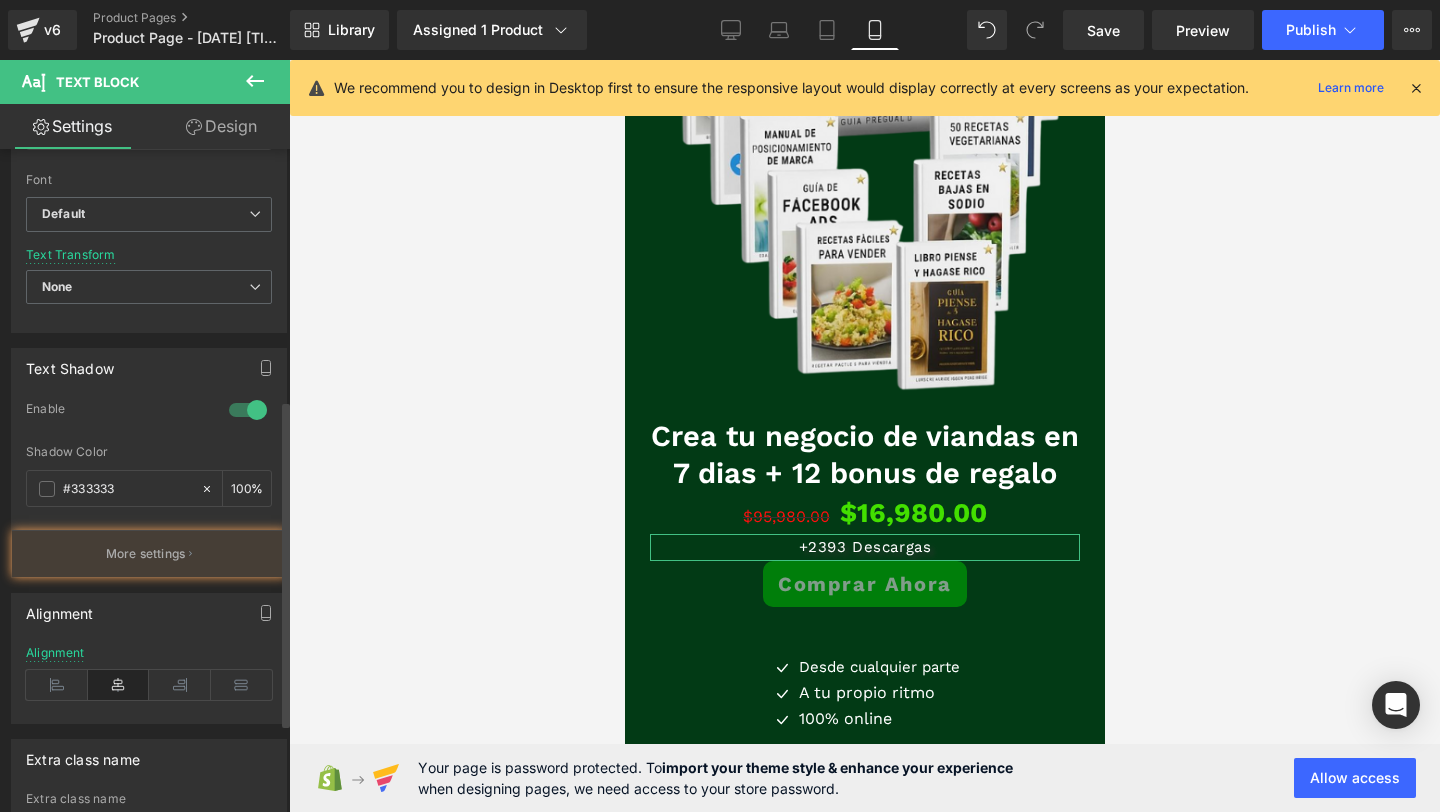 click at bounding box center [248, 410] 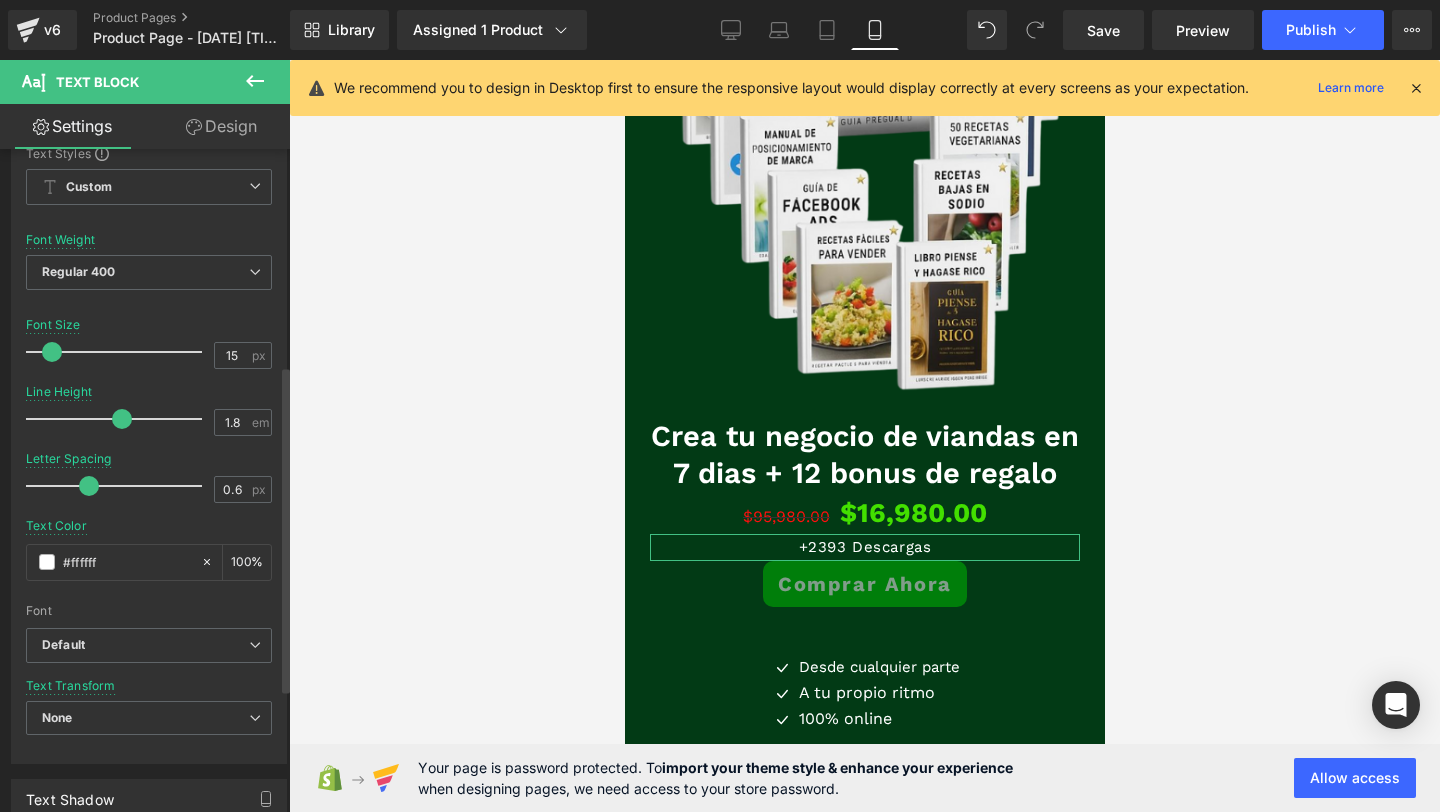 scroll, scrollTop: 0, scrollLeft: 0, axis: both 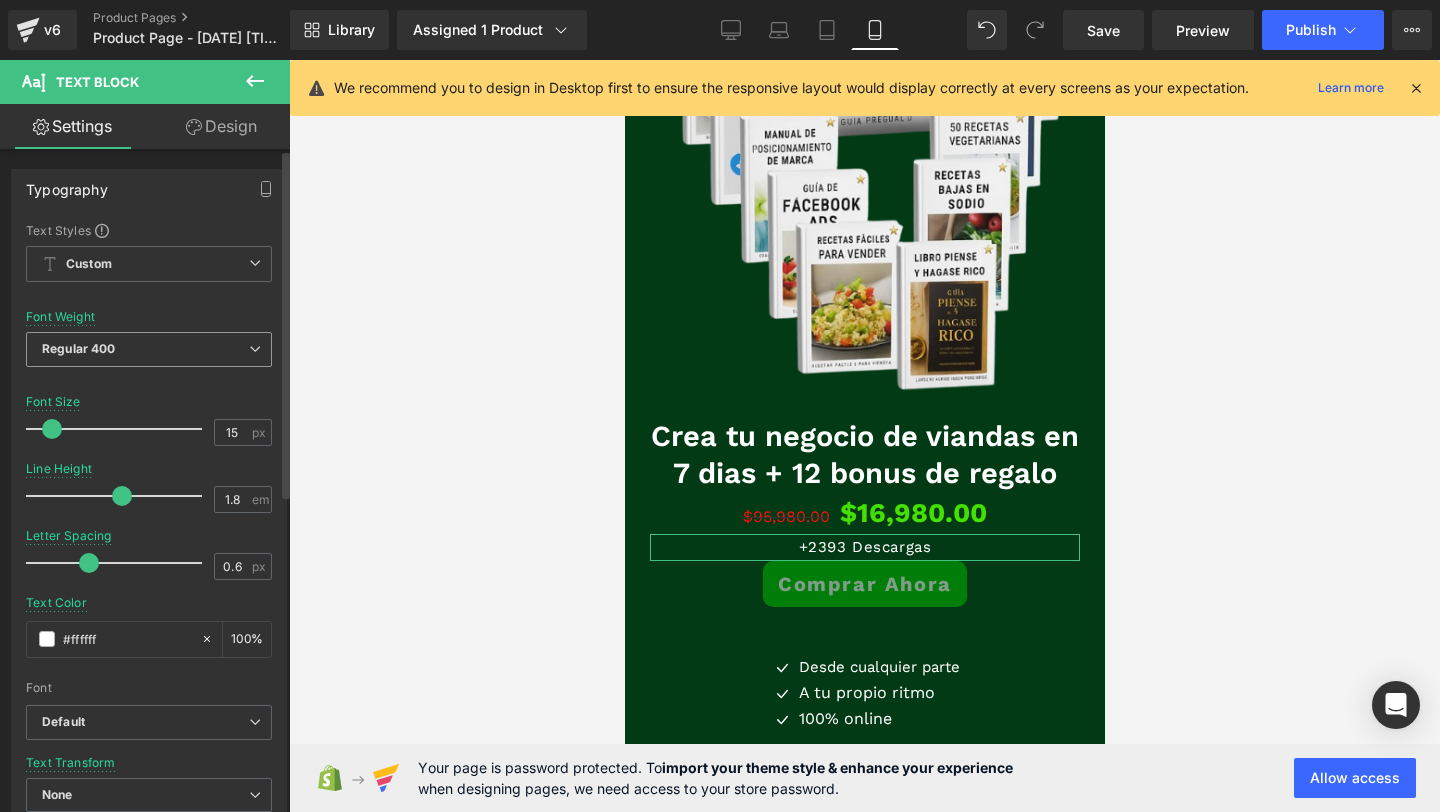 click on "Regular 400" at bounding box center (149, 349) 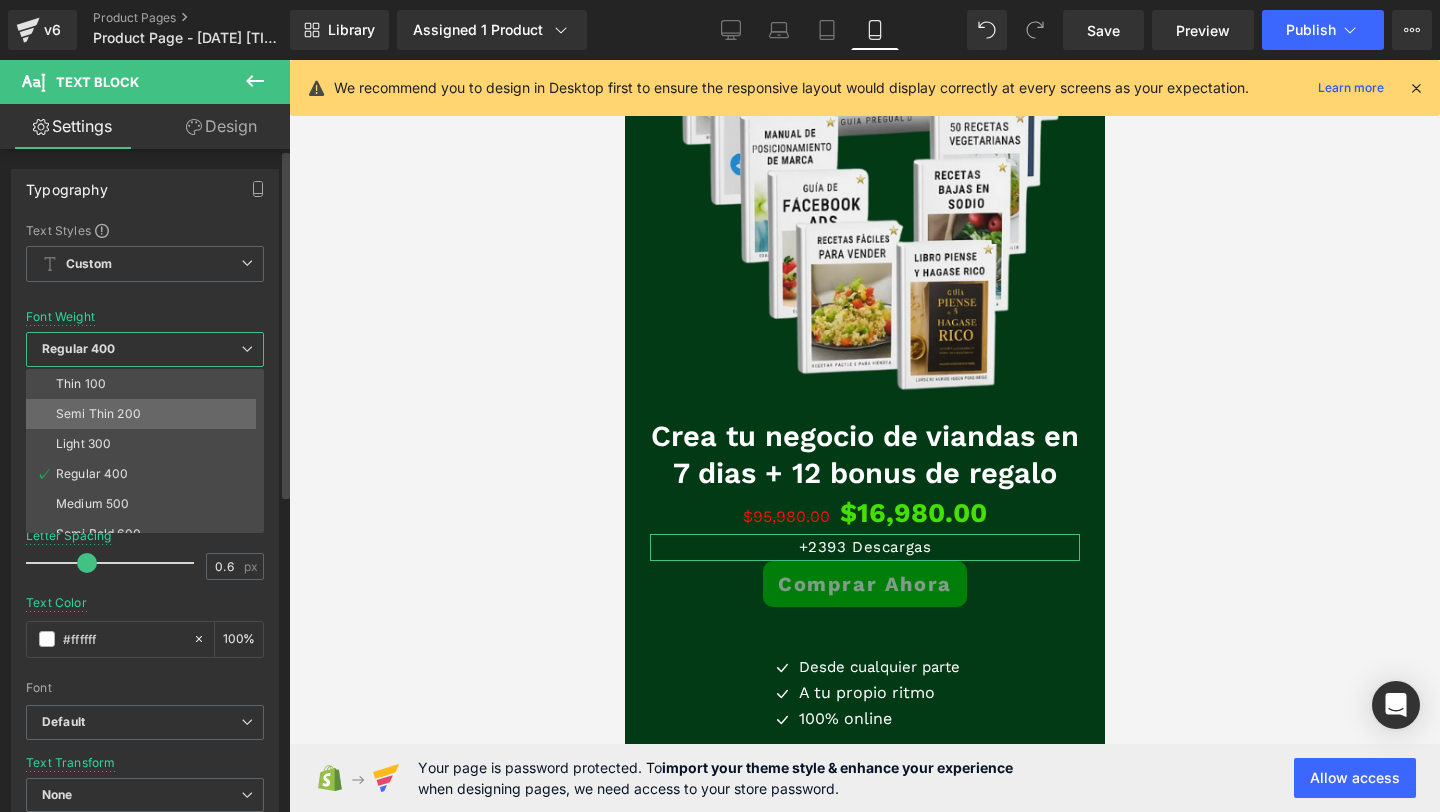 click on "Semi Thin 200" at bounding box center (98, 414) 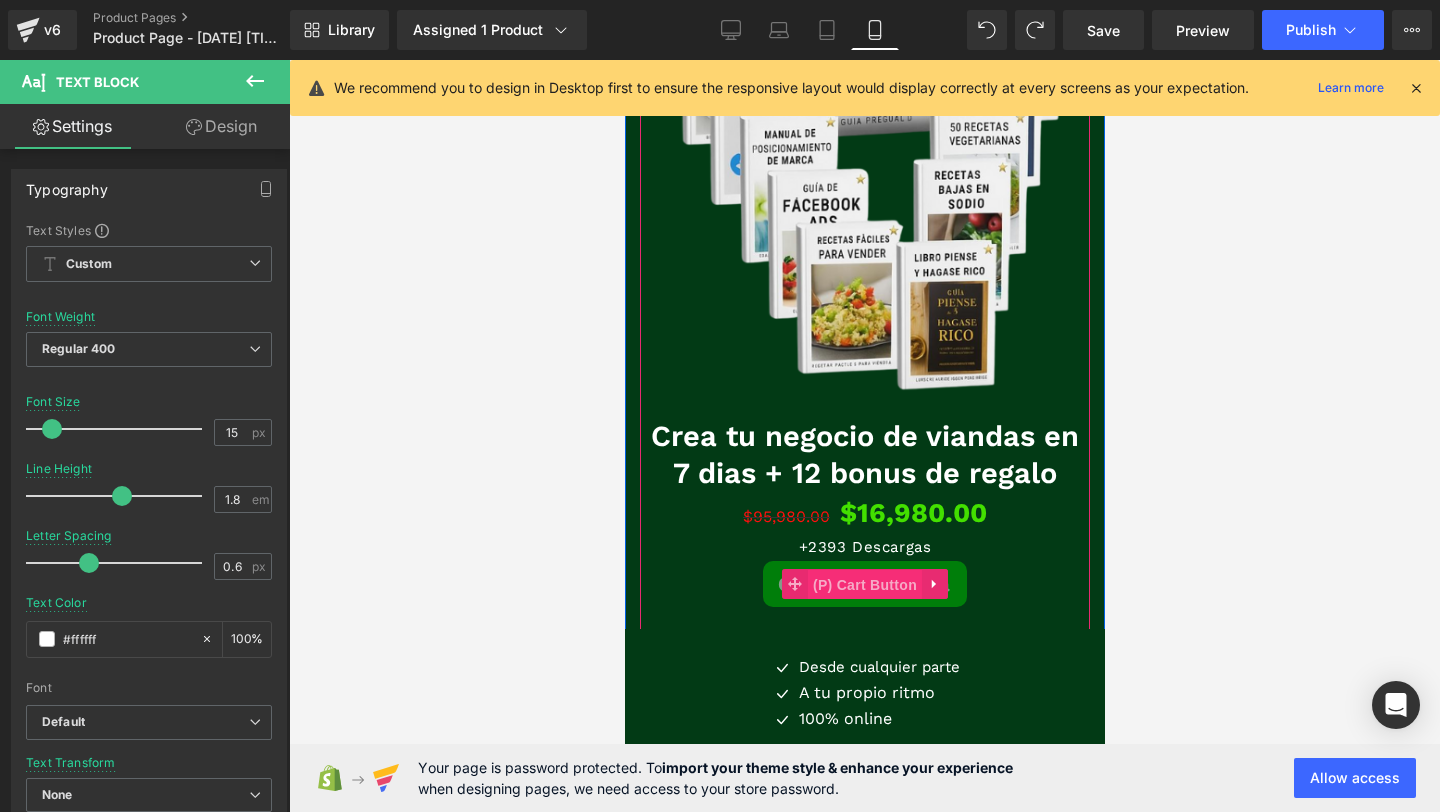 click on "(P) Cart Button" at bounding box center [864, 585] 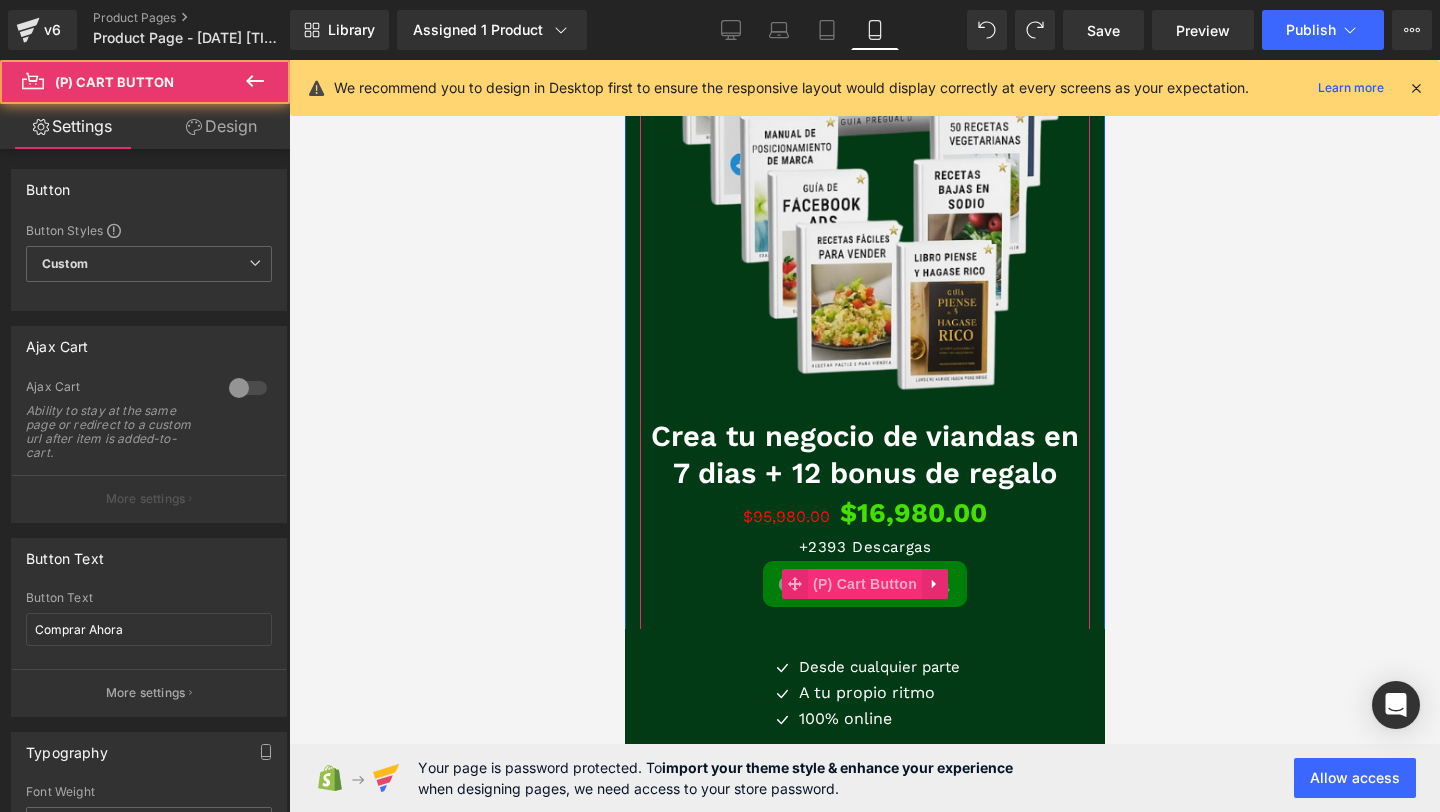 click on "(P) Cart Button" at bounding box center [864, 584] 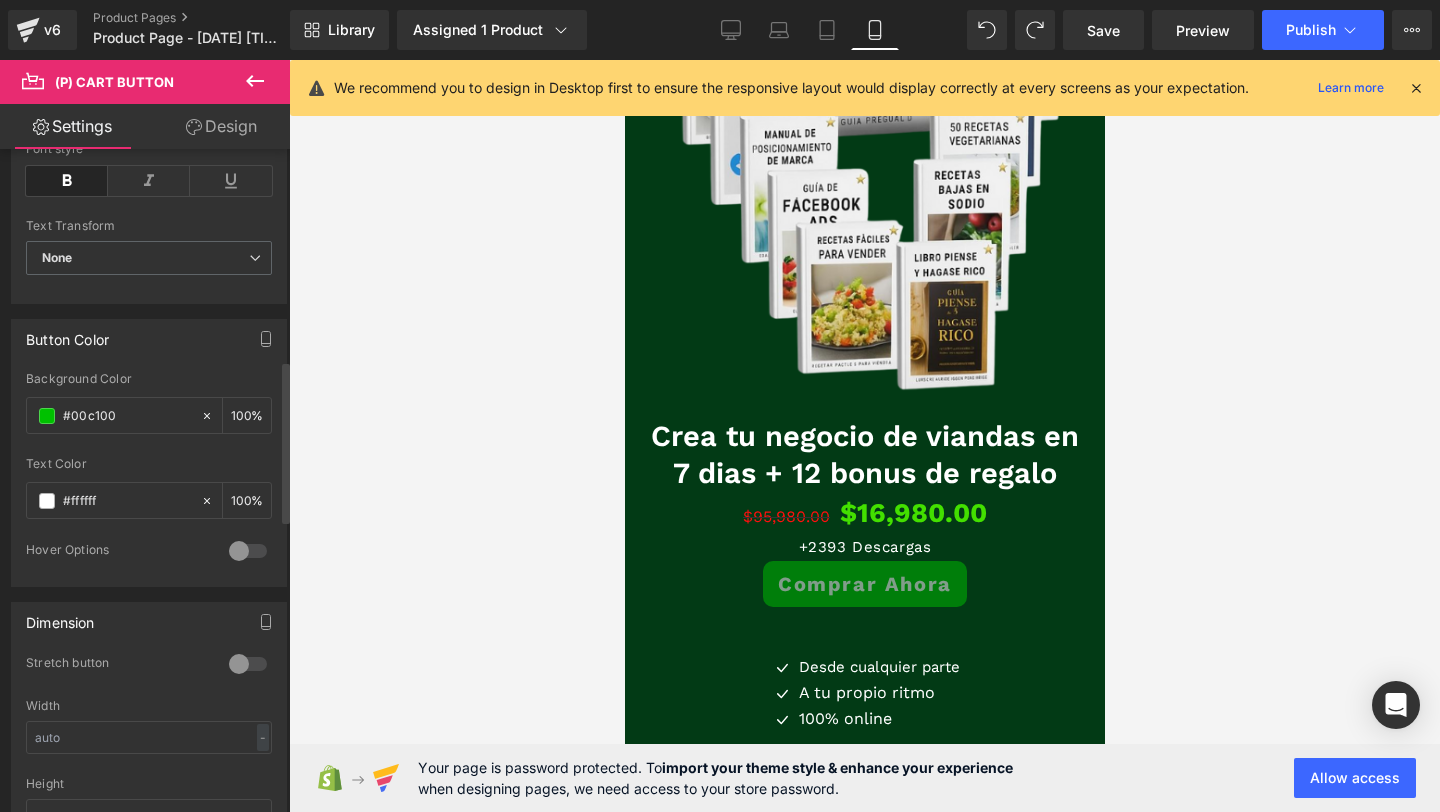 scroll, scrollTop: 865, scrollLeft: 0, axis: vertical 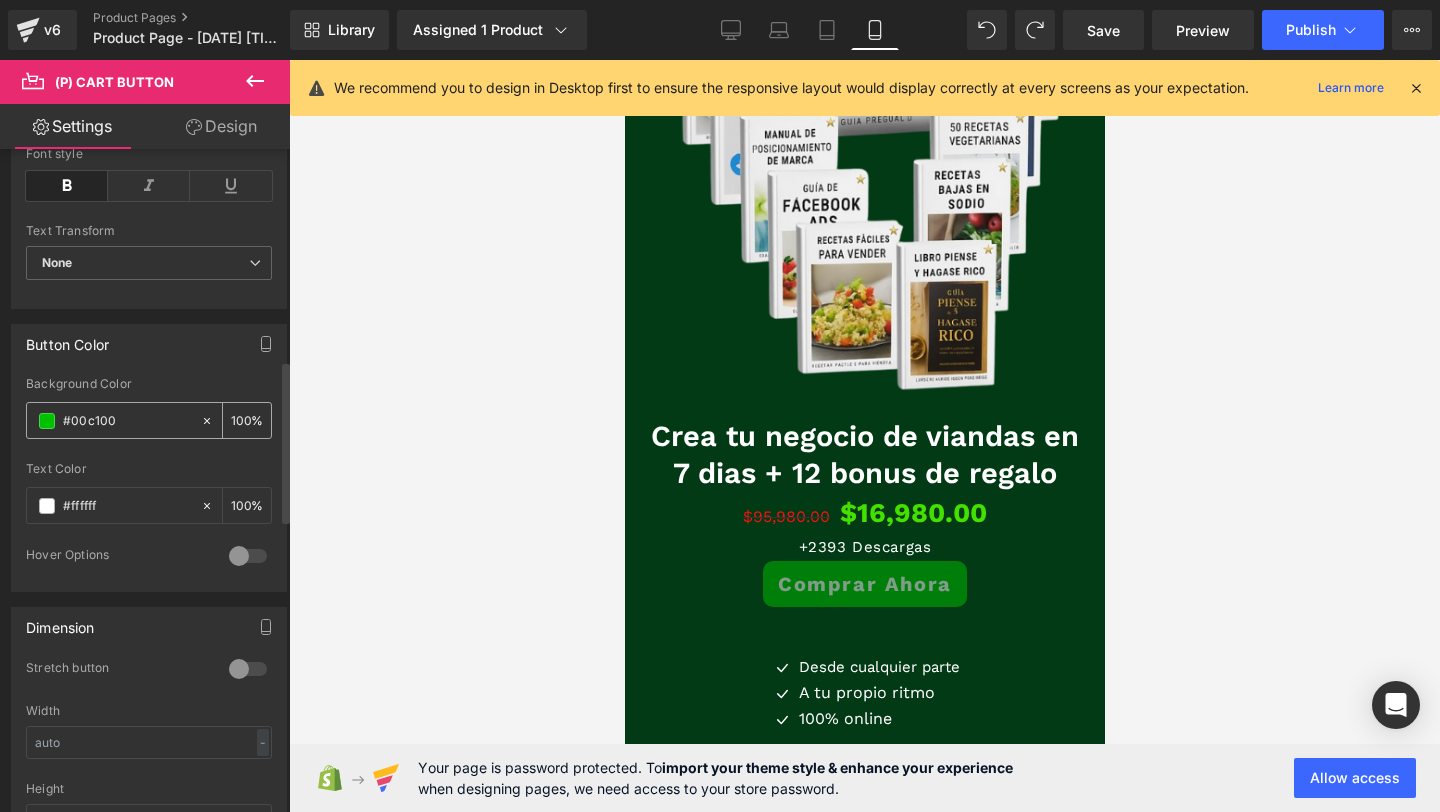 click on "100" at bounding box center (241, 420) 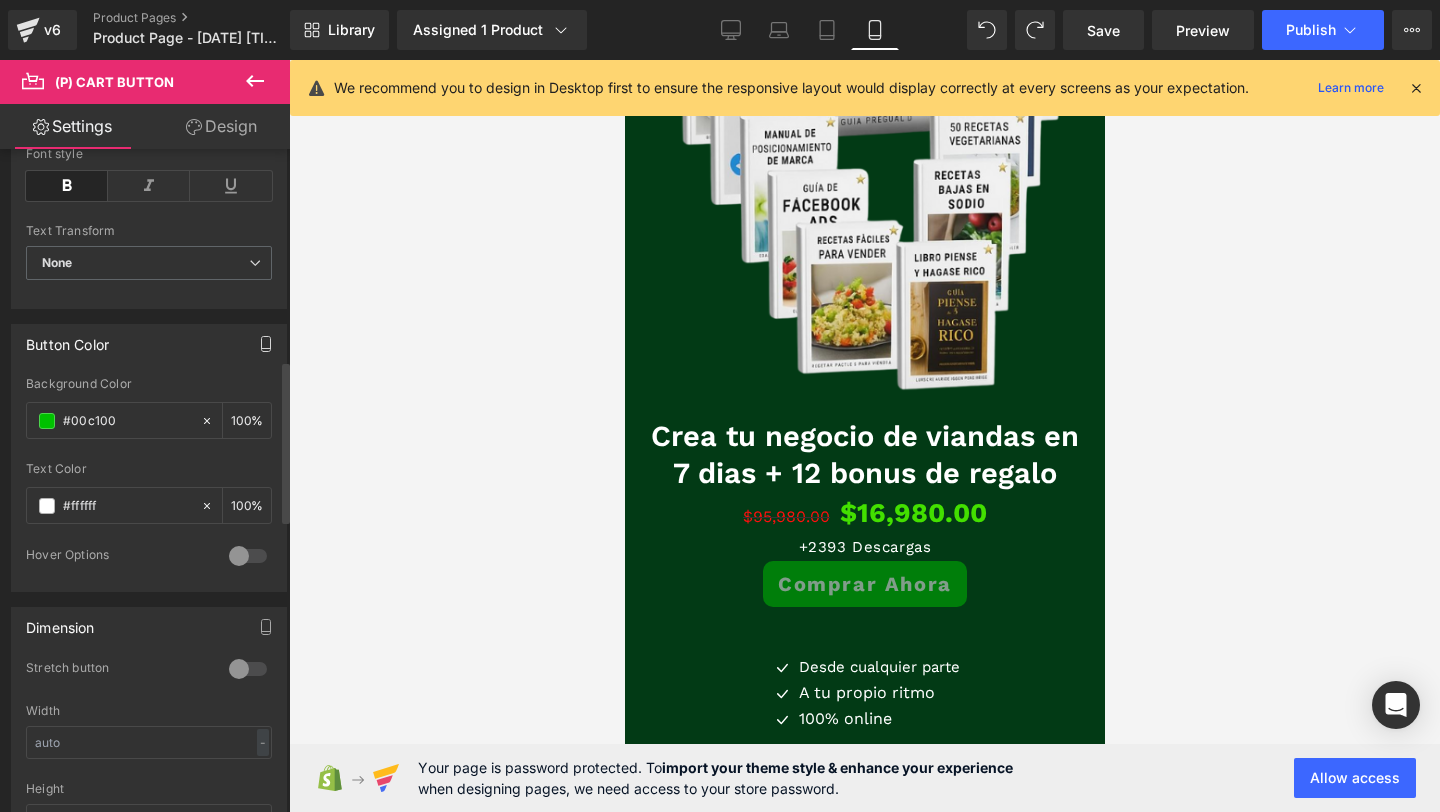 click at bounding box center (266, 344) 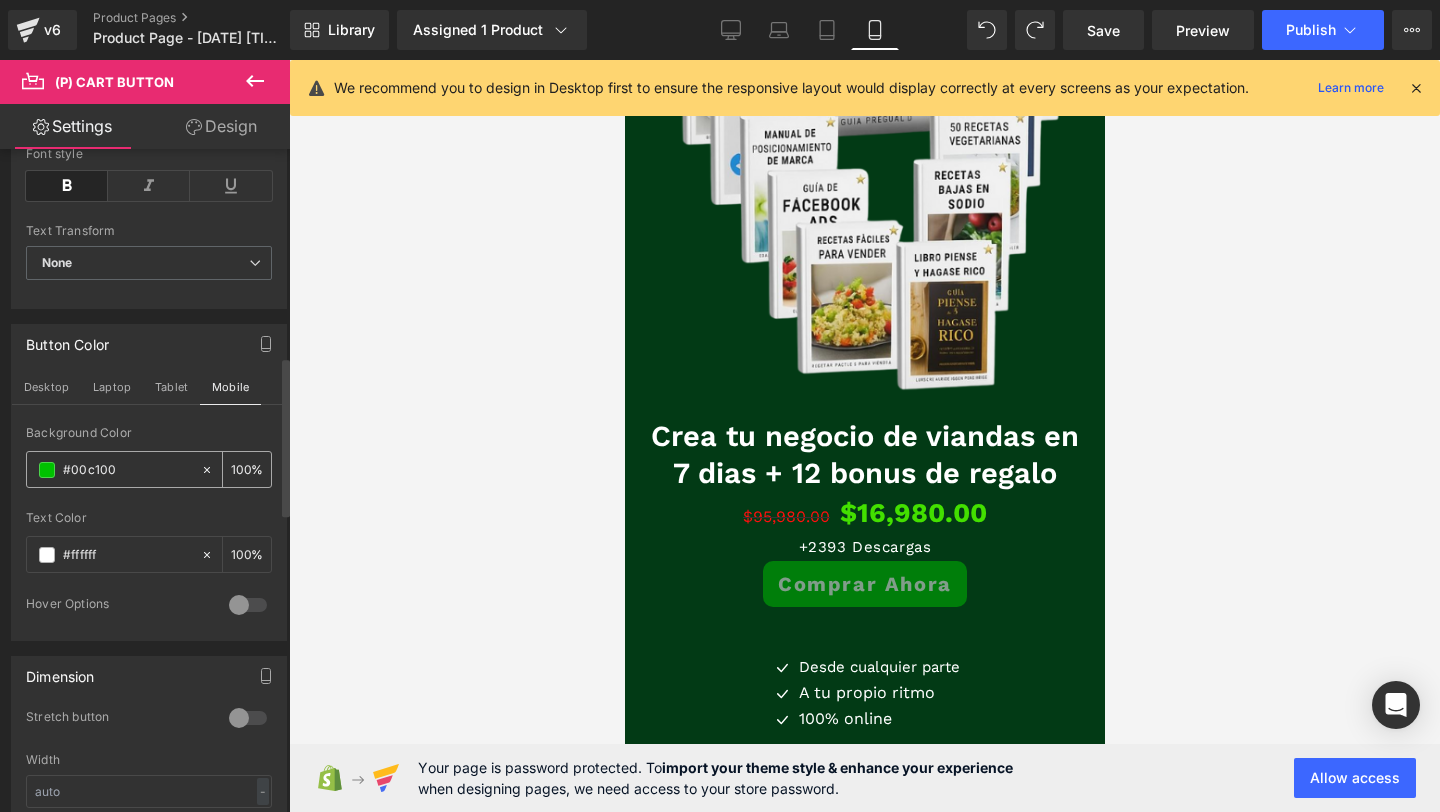 click on "100" at bounding box center [241, 469] 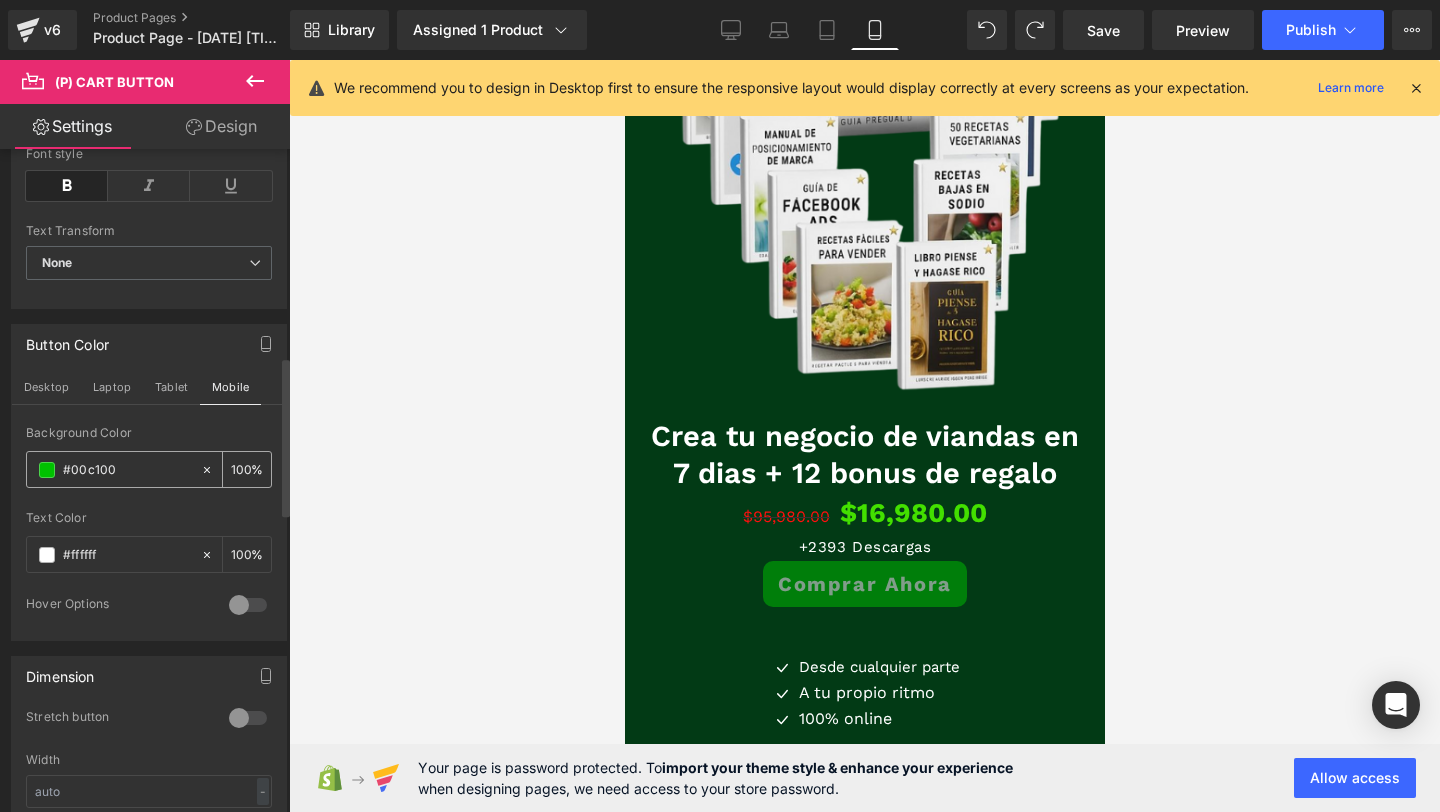 click 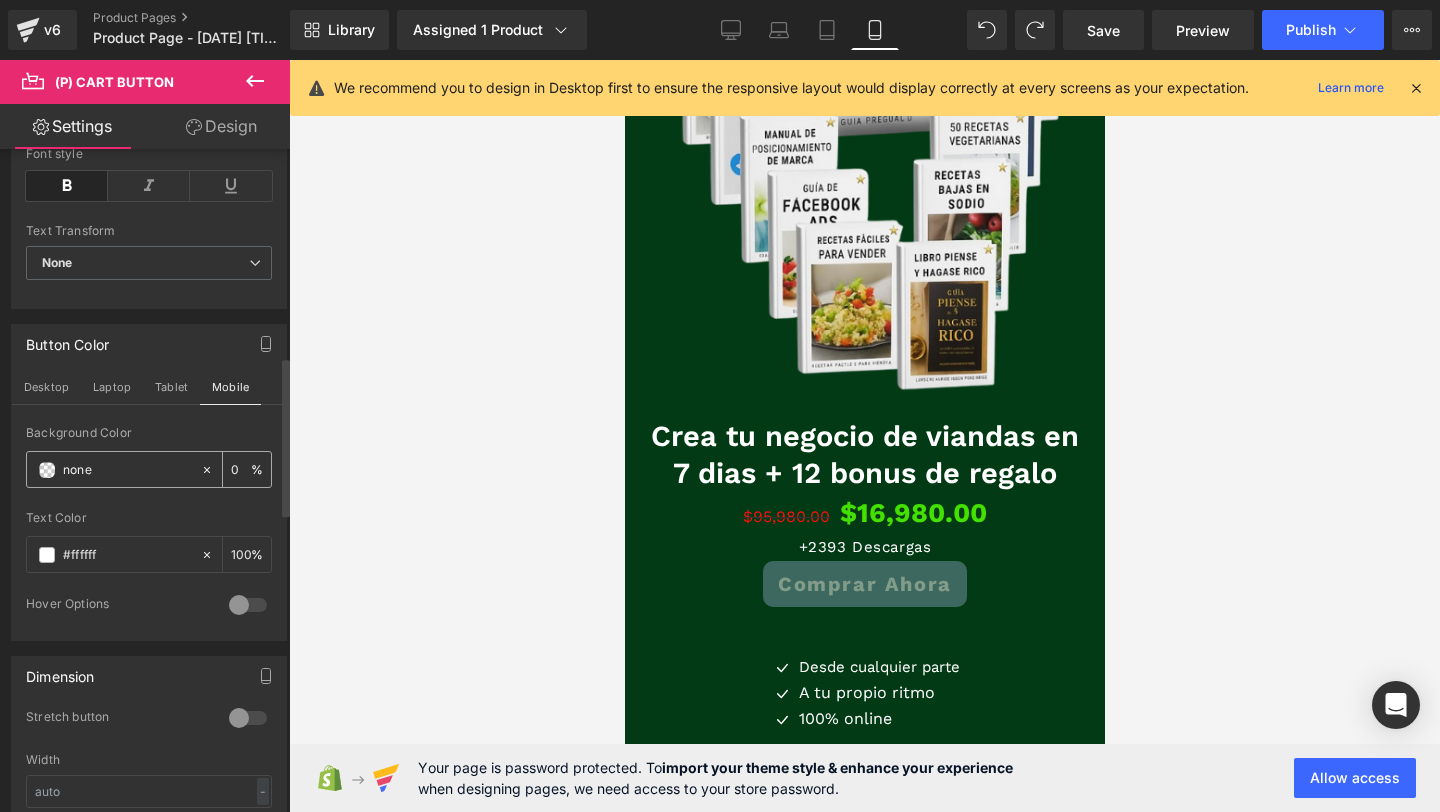 click on "none" at bounding box center (113, 469) 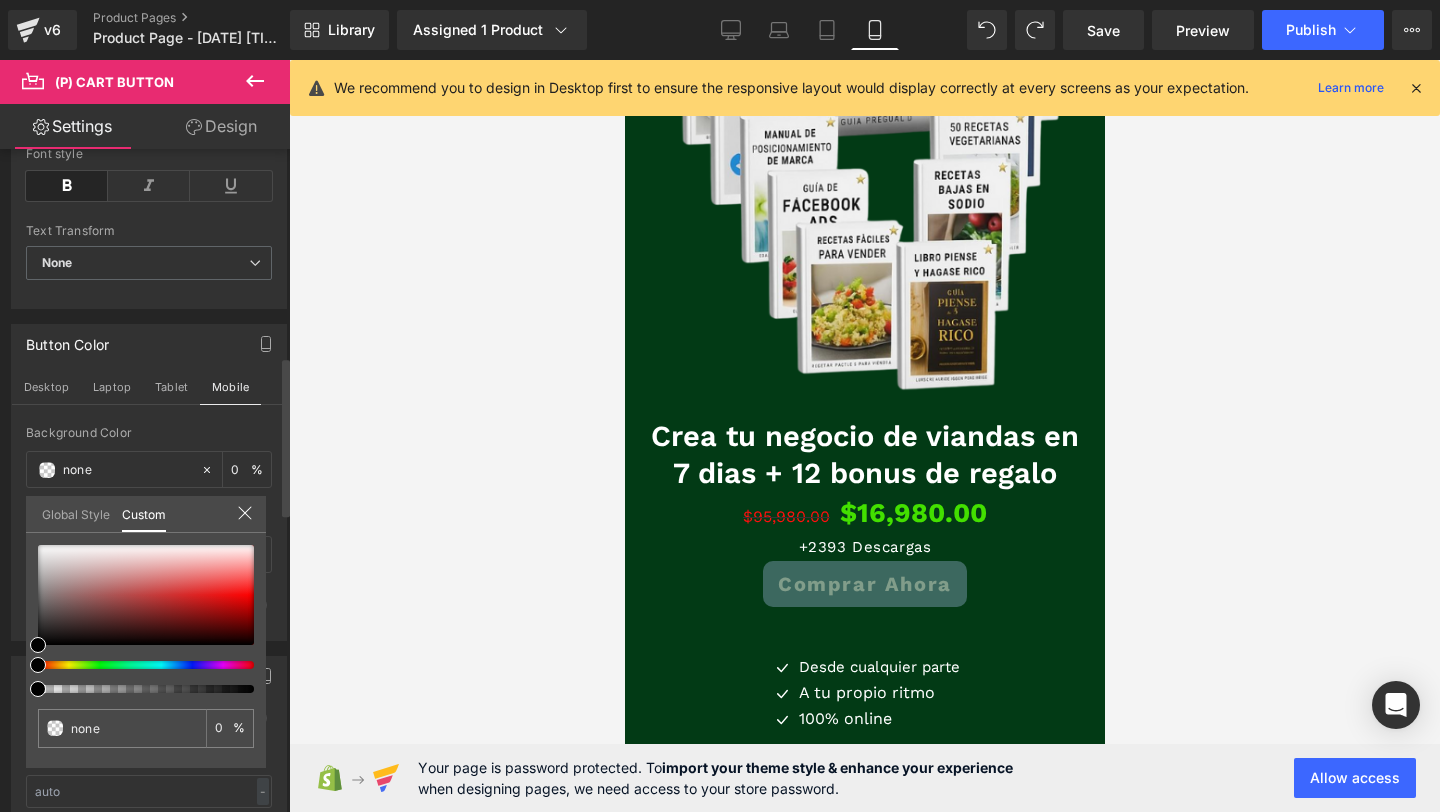 type on "#000000" 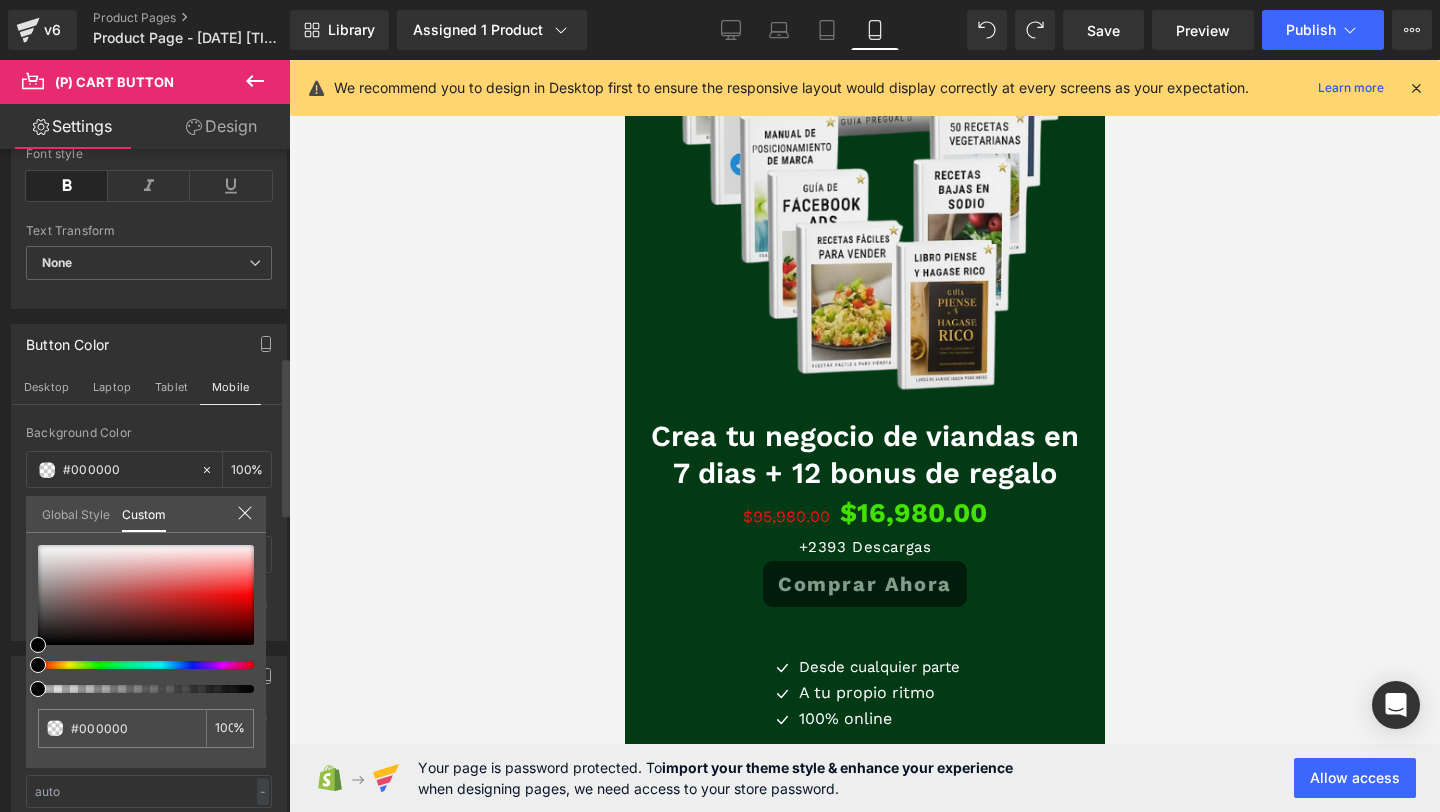 click at bounding box center [138, 665] 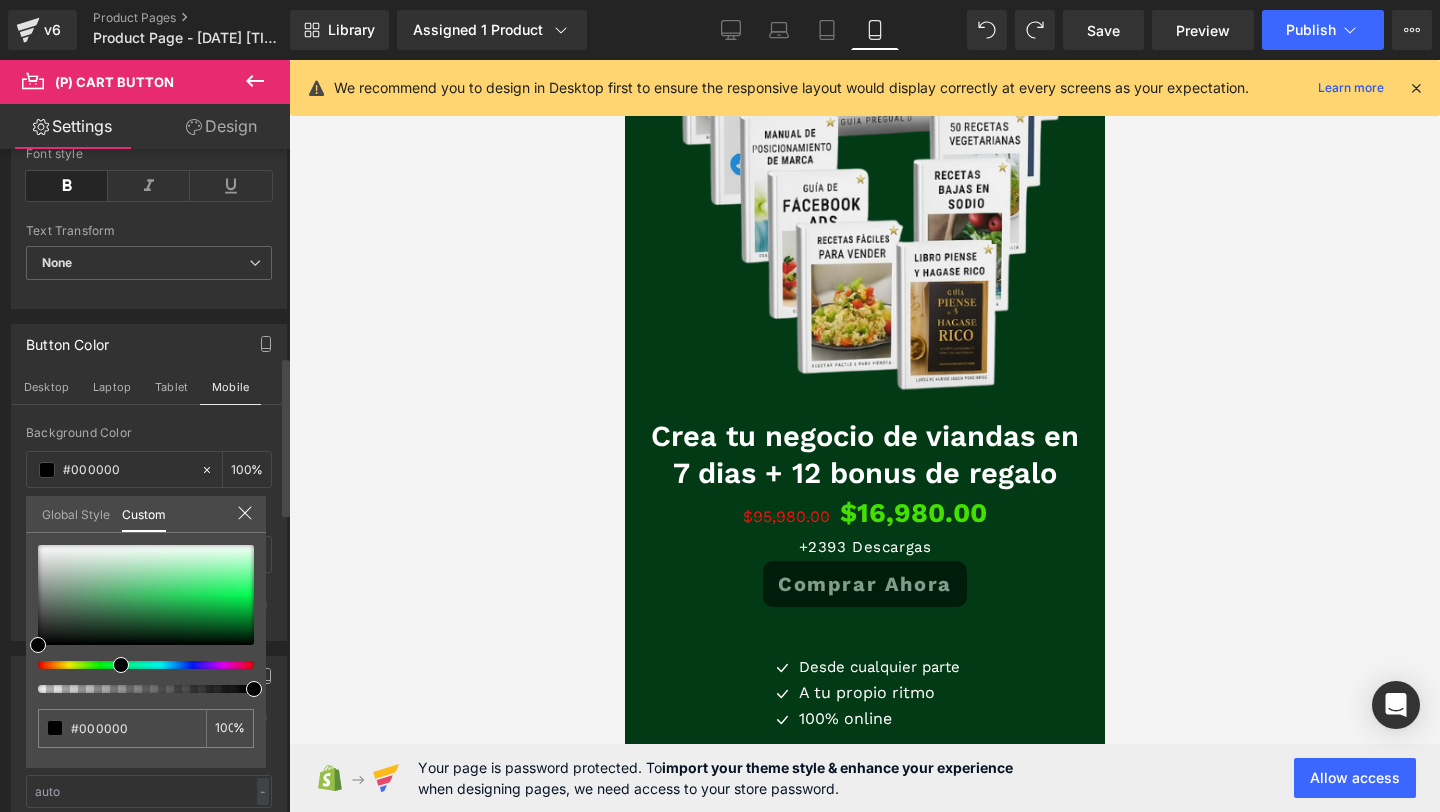 drag, startPoint x: 115, startPoint y: 666, endPoint x: 105, endPoint y: 665, distance: 10.049875 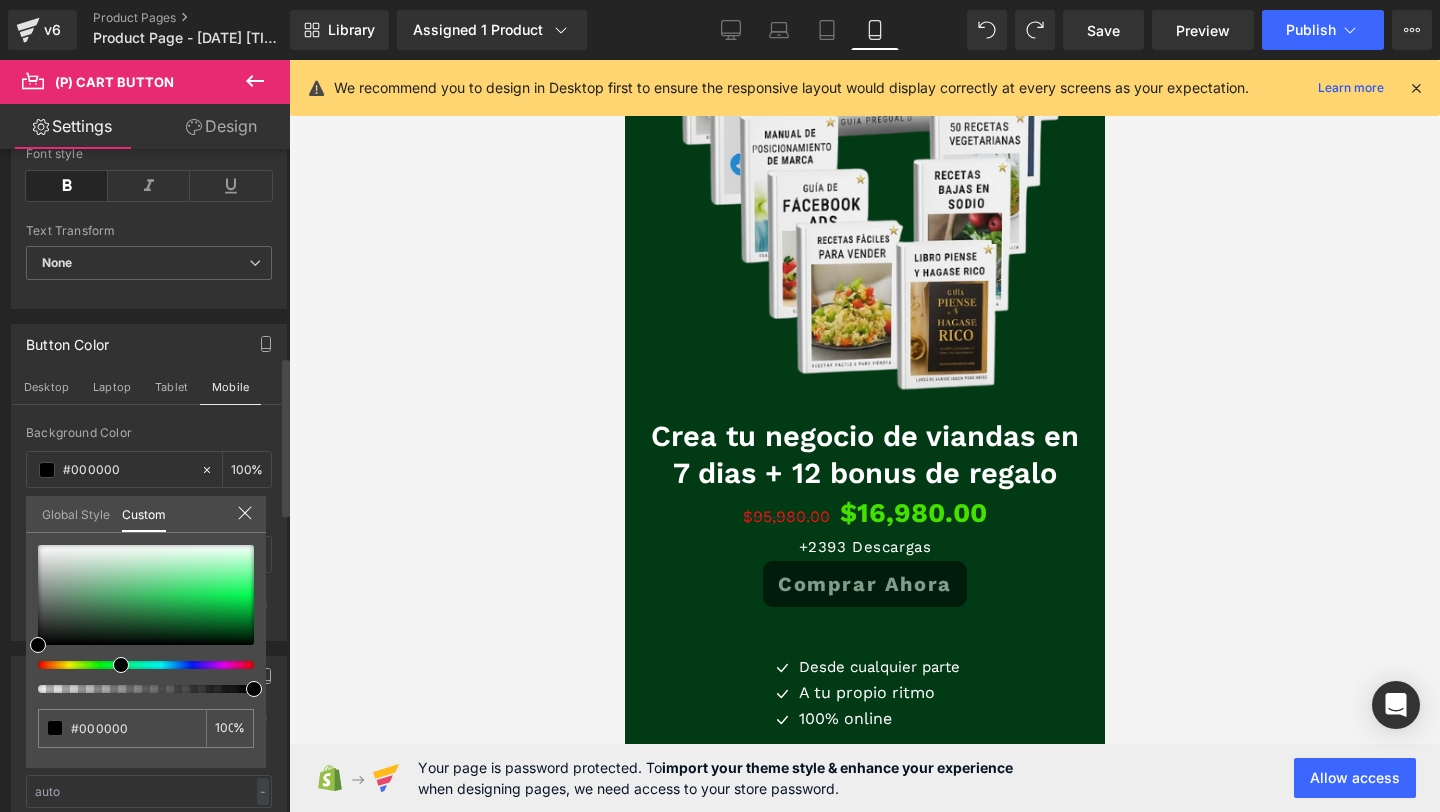 click at bounding box center [138, 665] 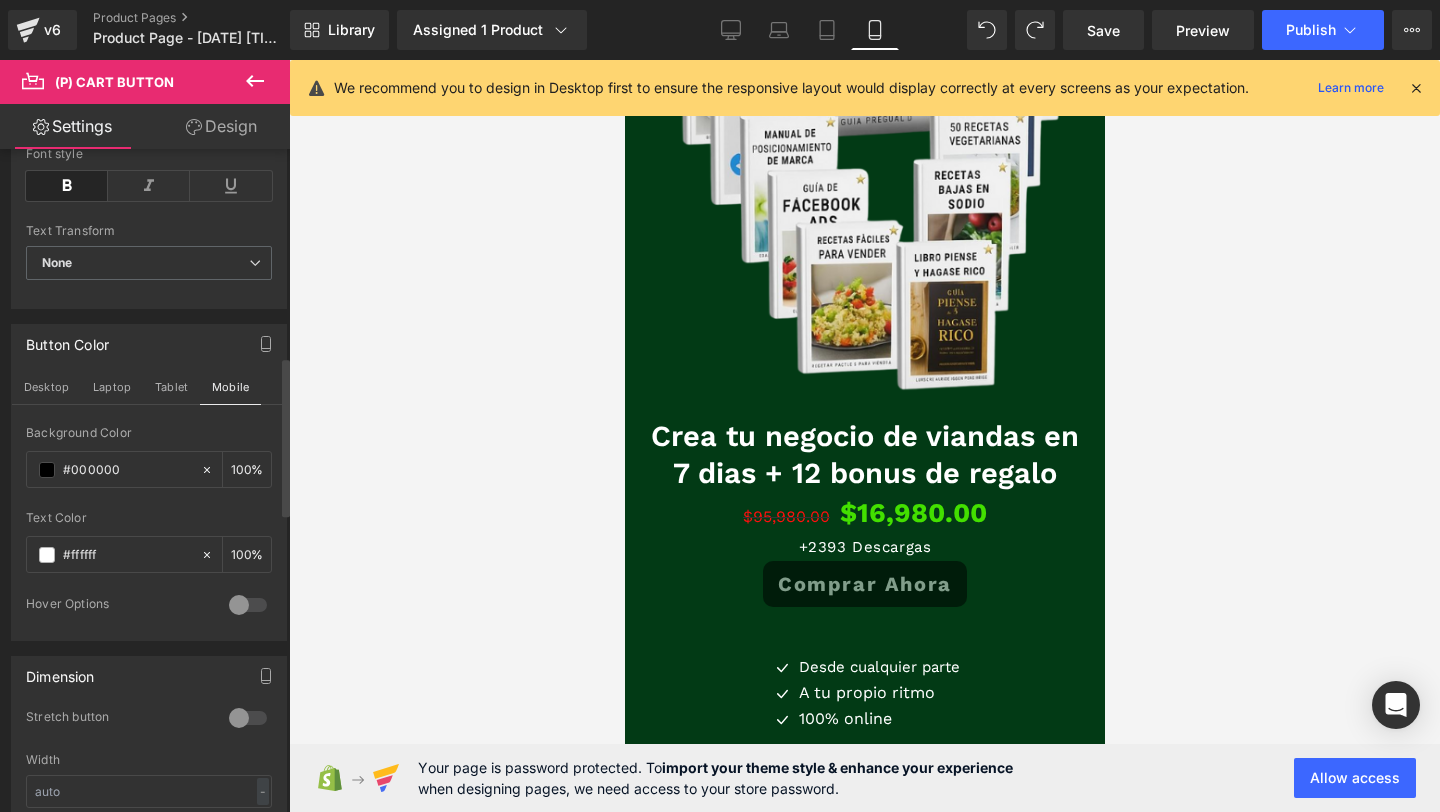 click at bounding box center [864, 436] 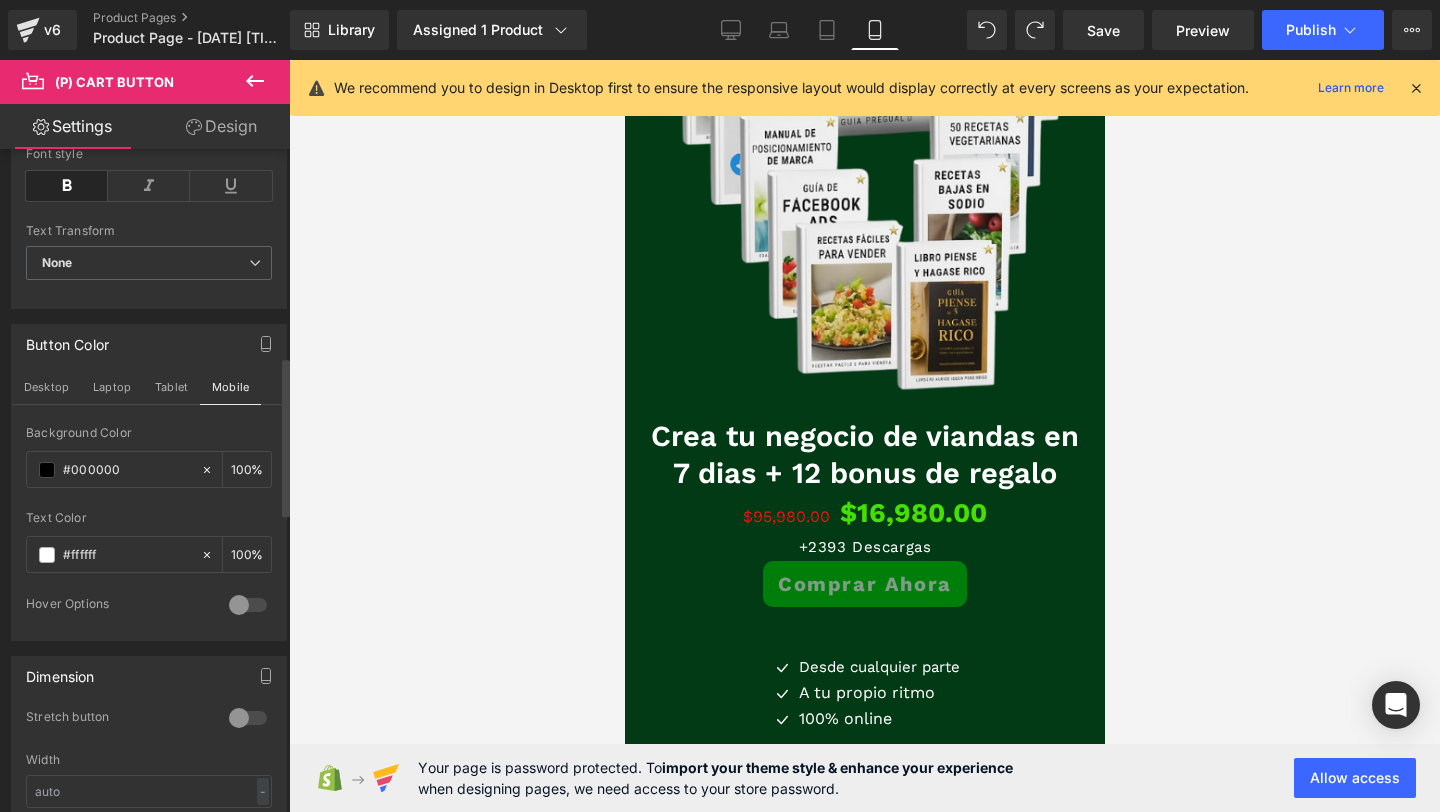 type on "#00c100" 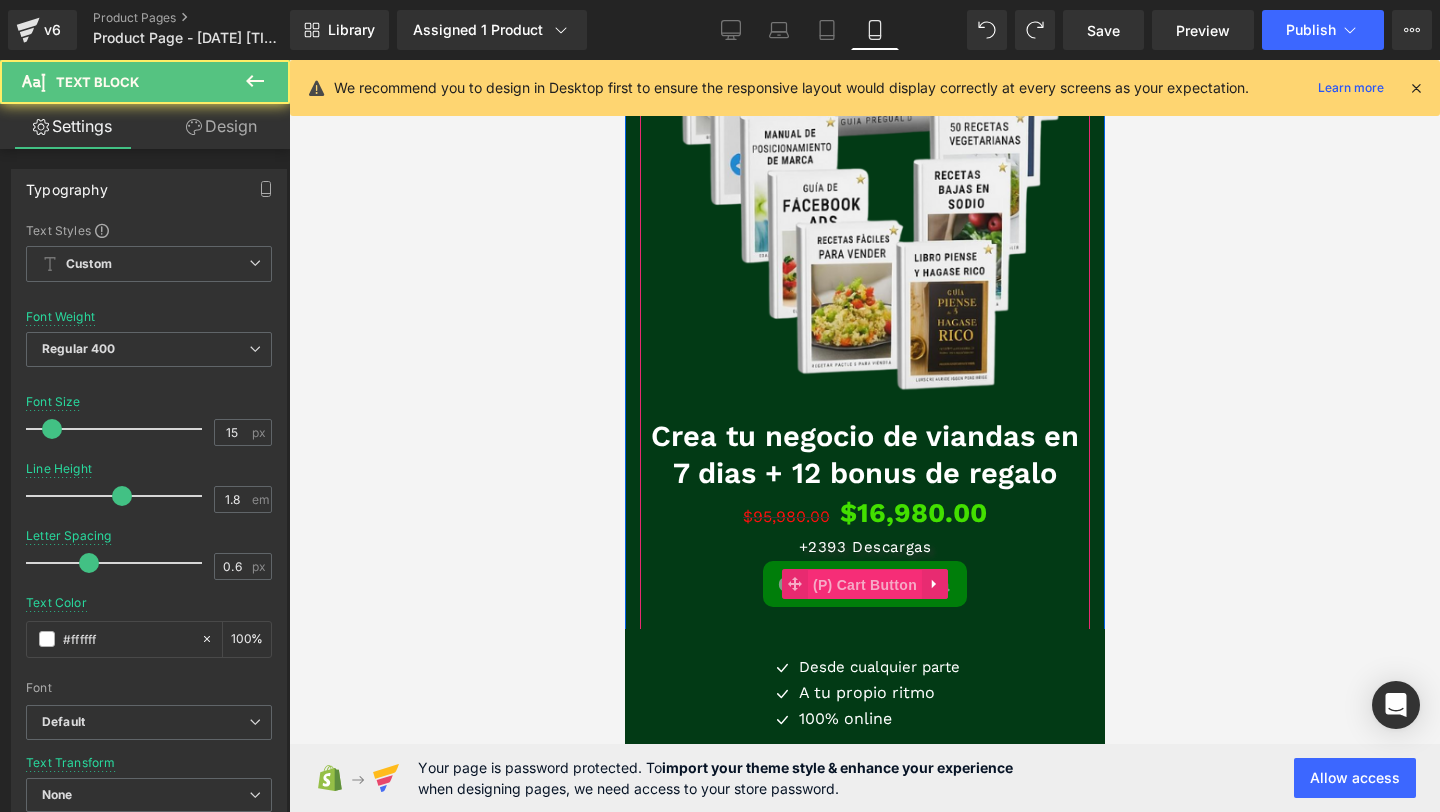 click on "(P) Cart Button" at bounding box center [864, 585] 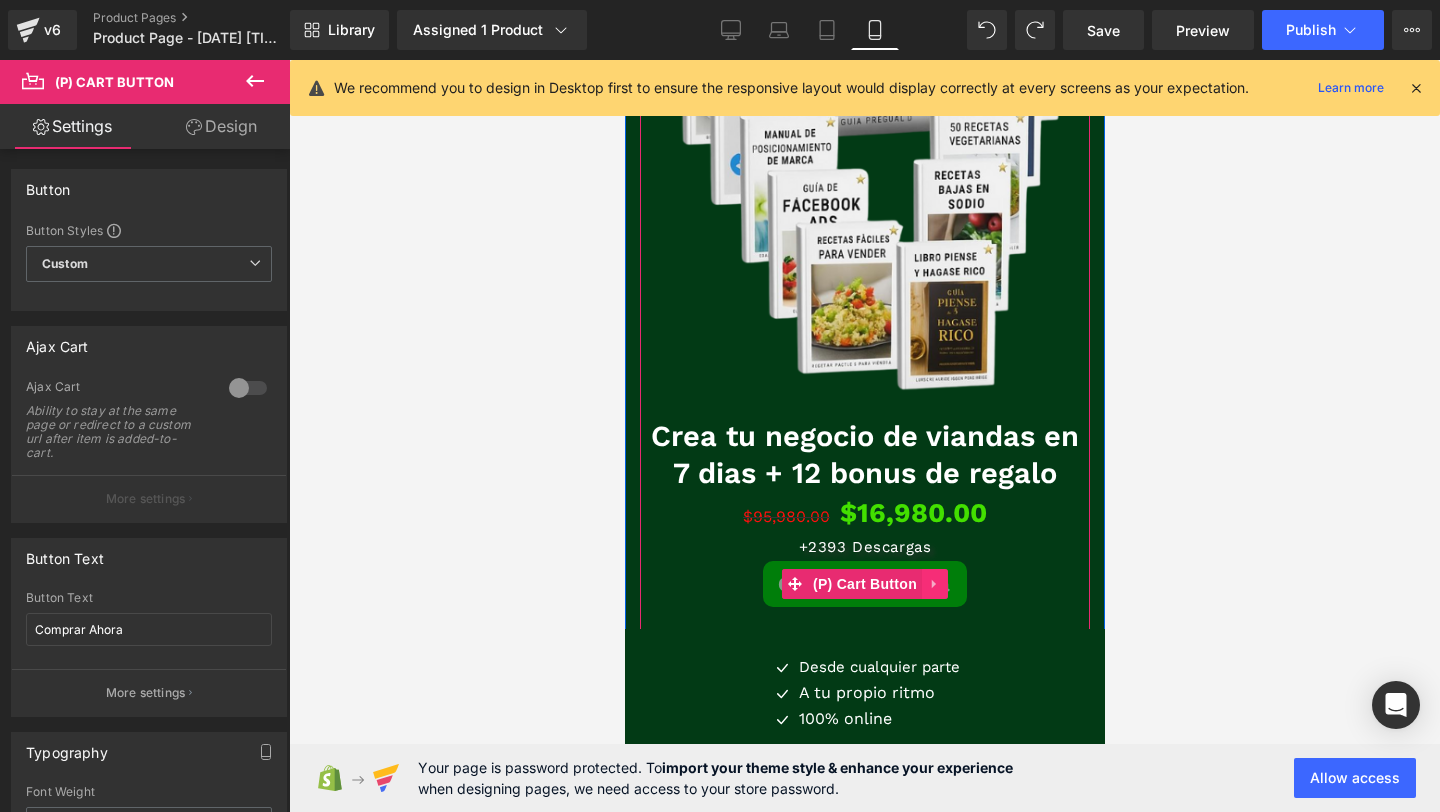 click 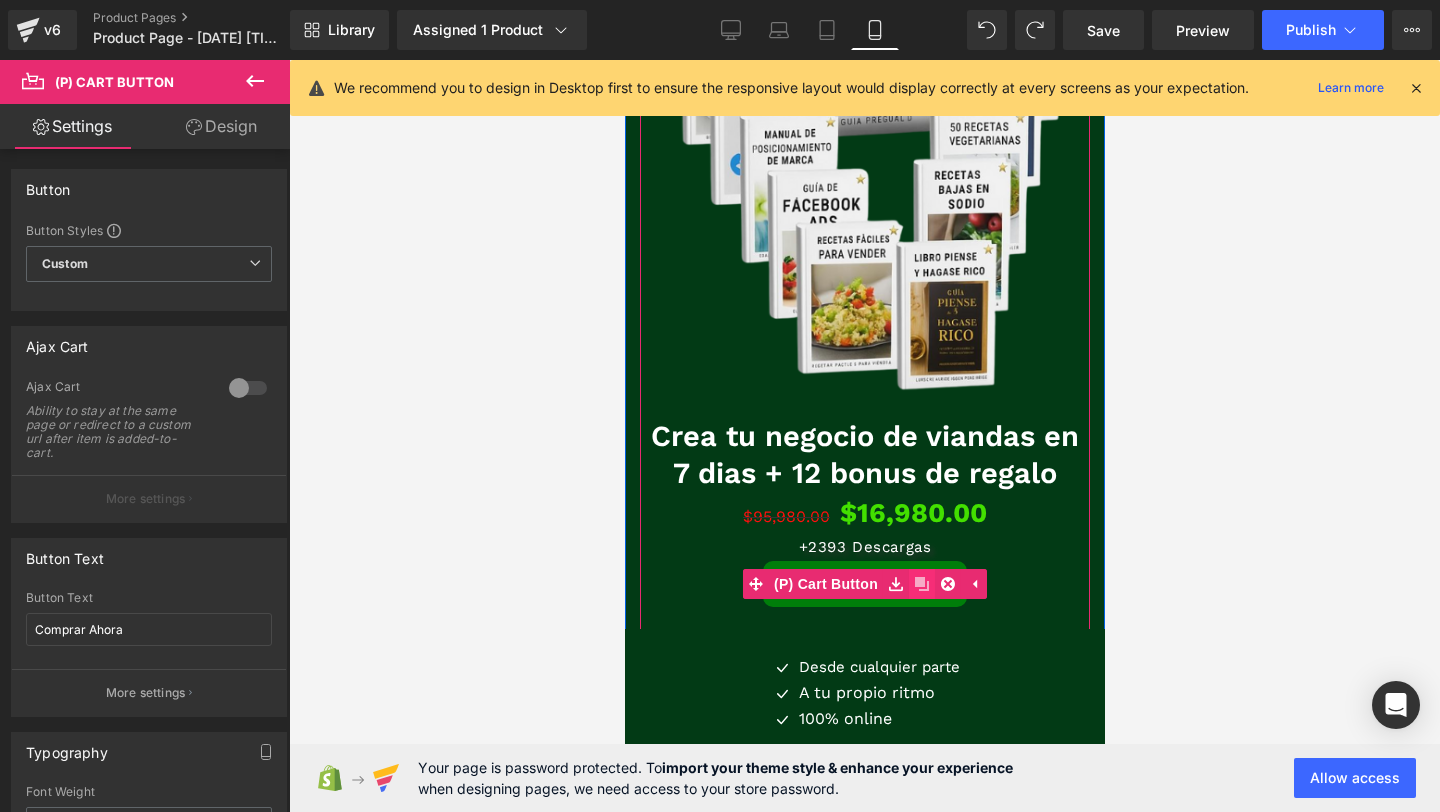click 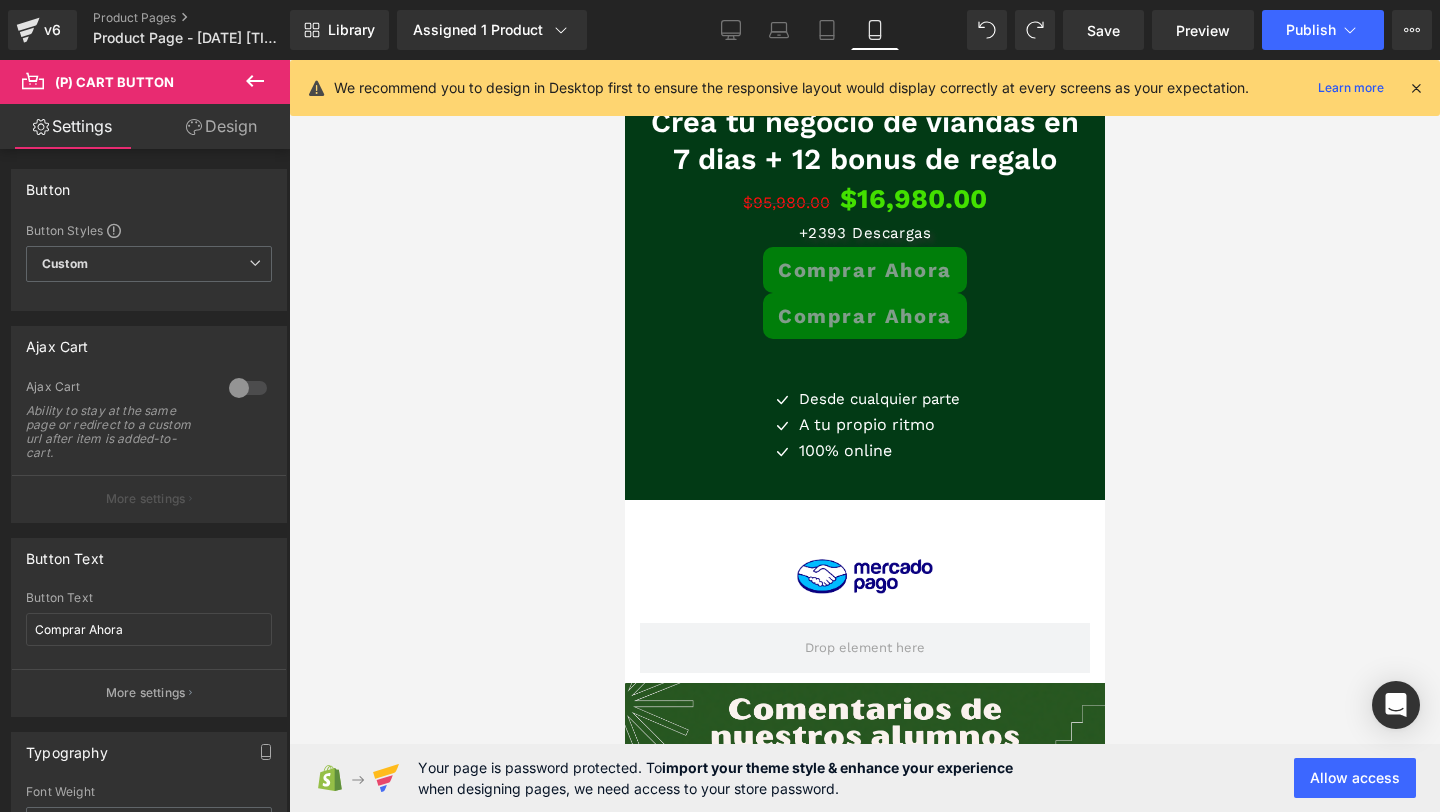 scroll, scrollTop: 3831, scrollLeft: 0, axis: vertical 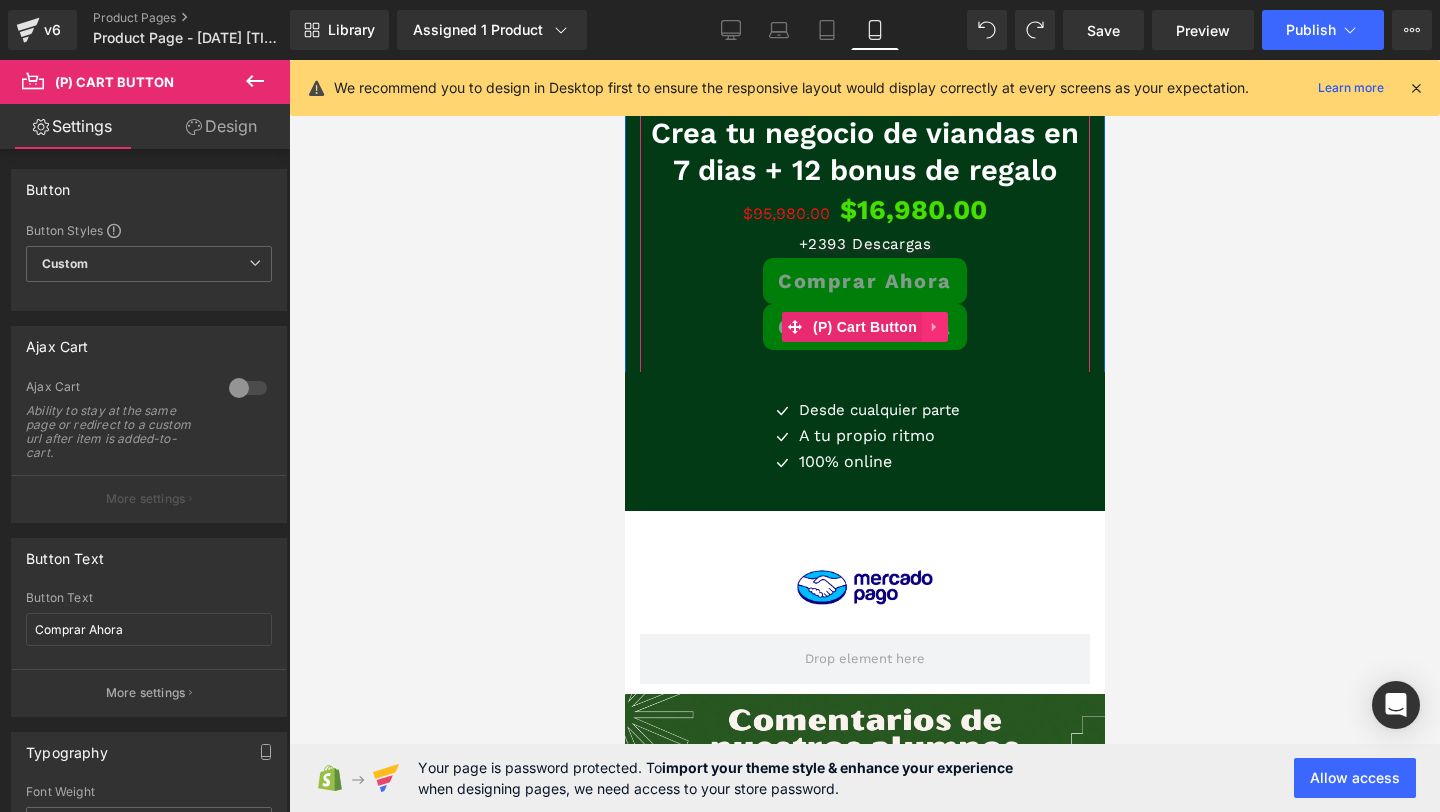 click 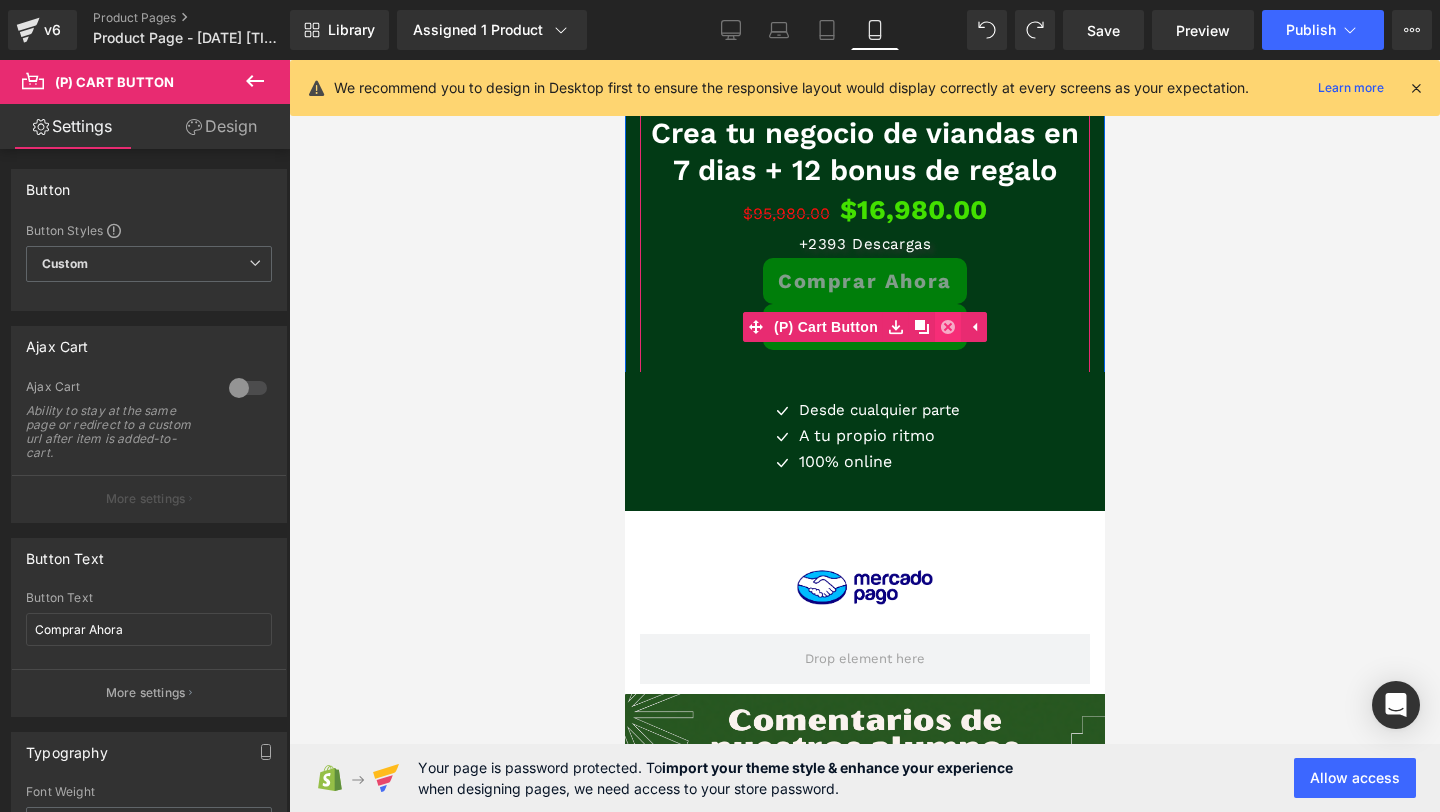 click 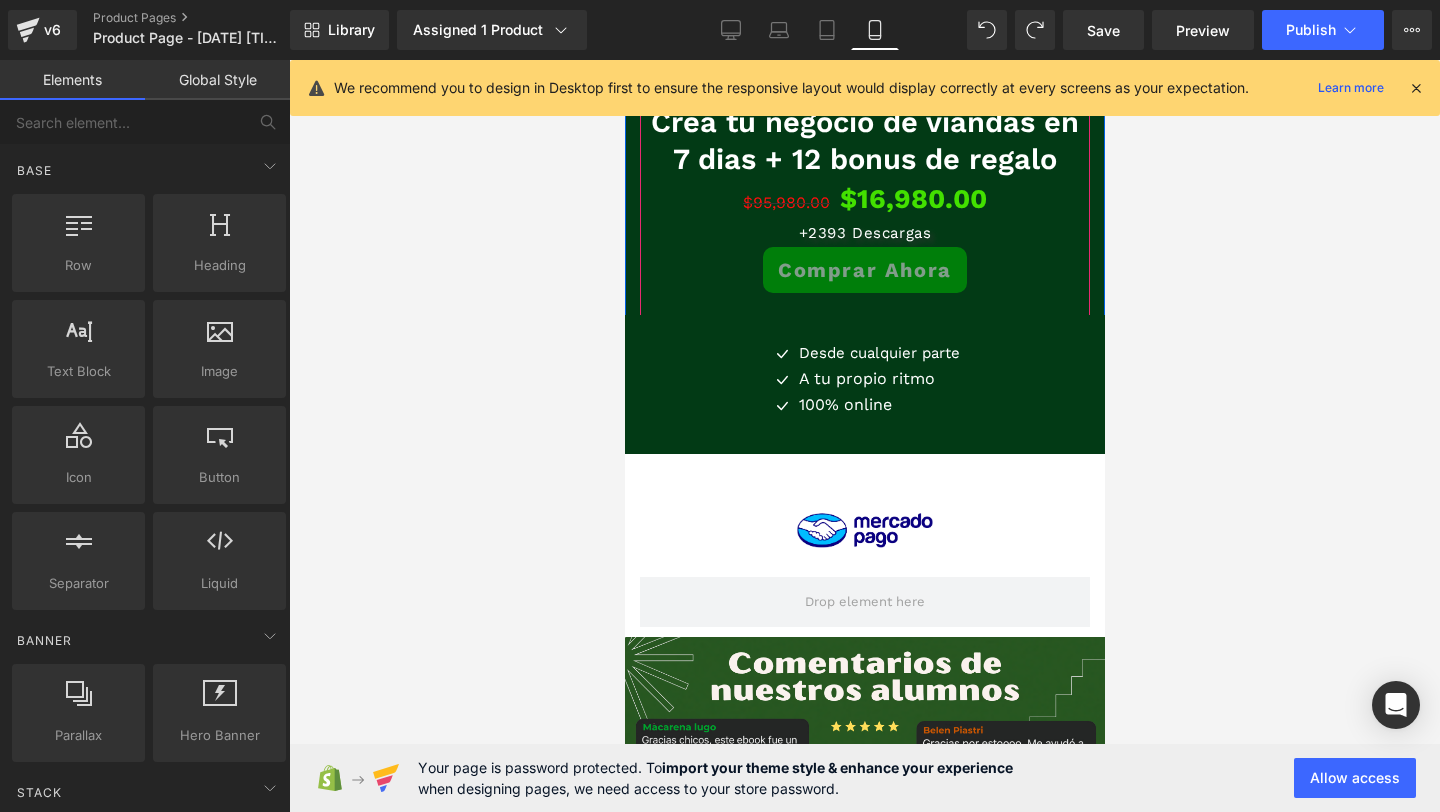 scroll, scrollTop: 3696, scrollLeft: 0, axis: vertical 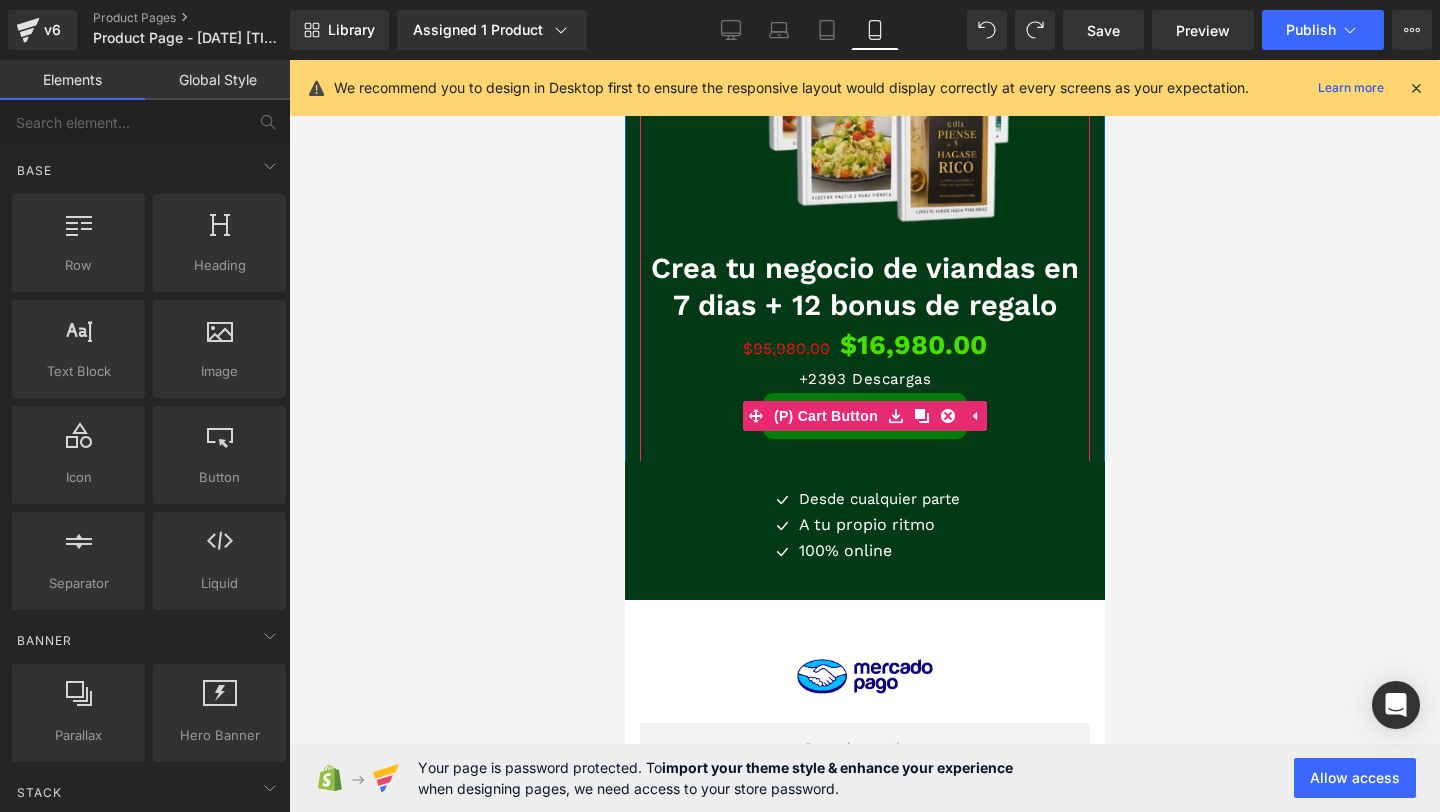 click on "(P) Cart Button" at bounding box center (825, 416) 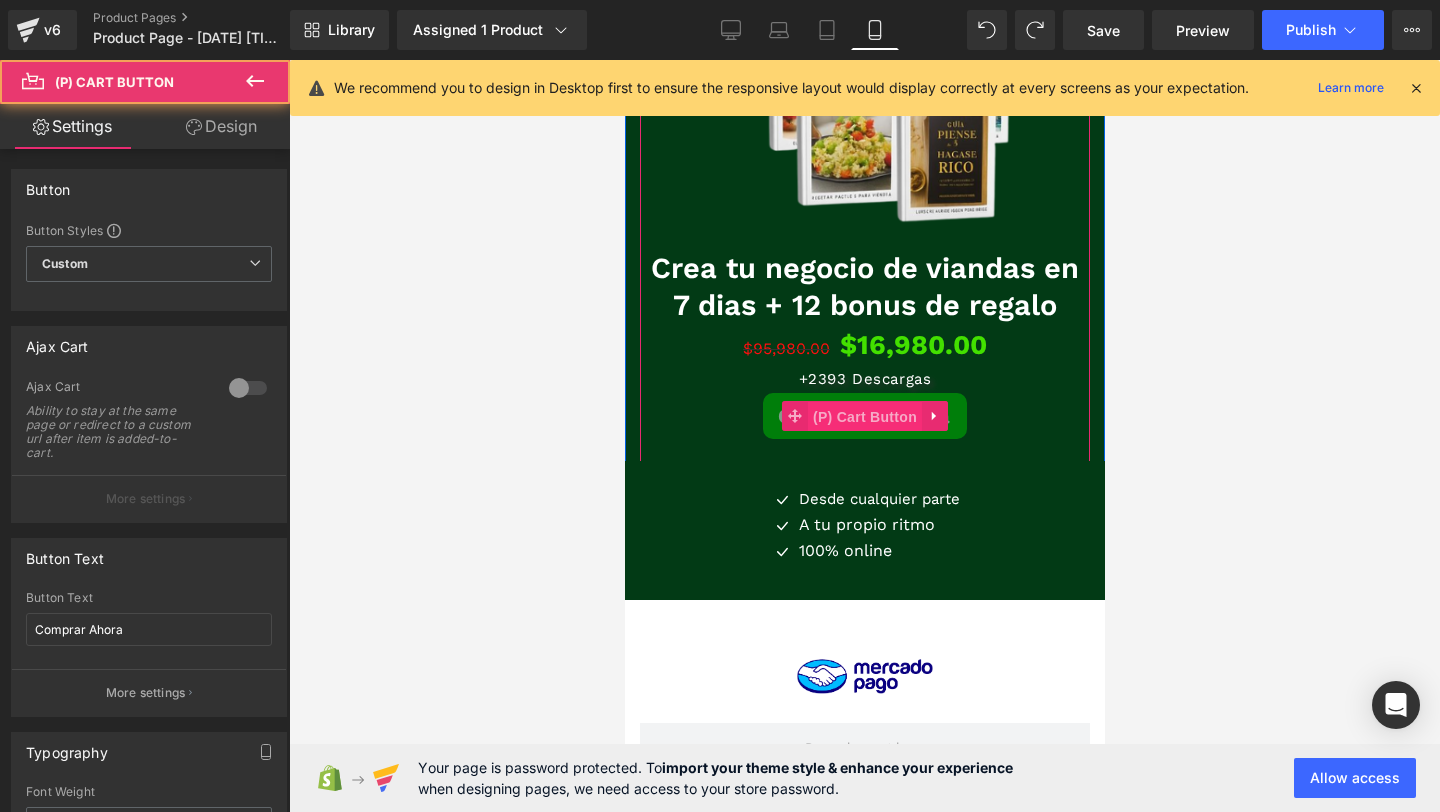 click on "(P) Cart Button" at bounding box center [864, 417] 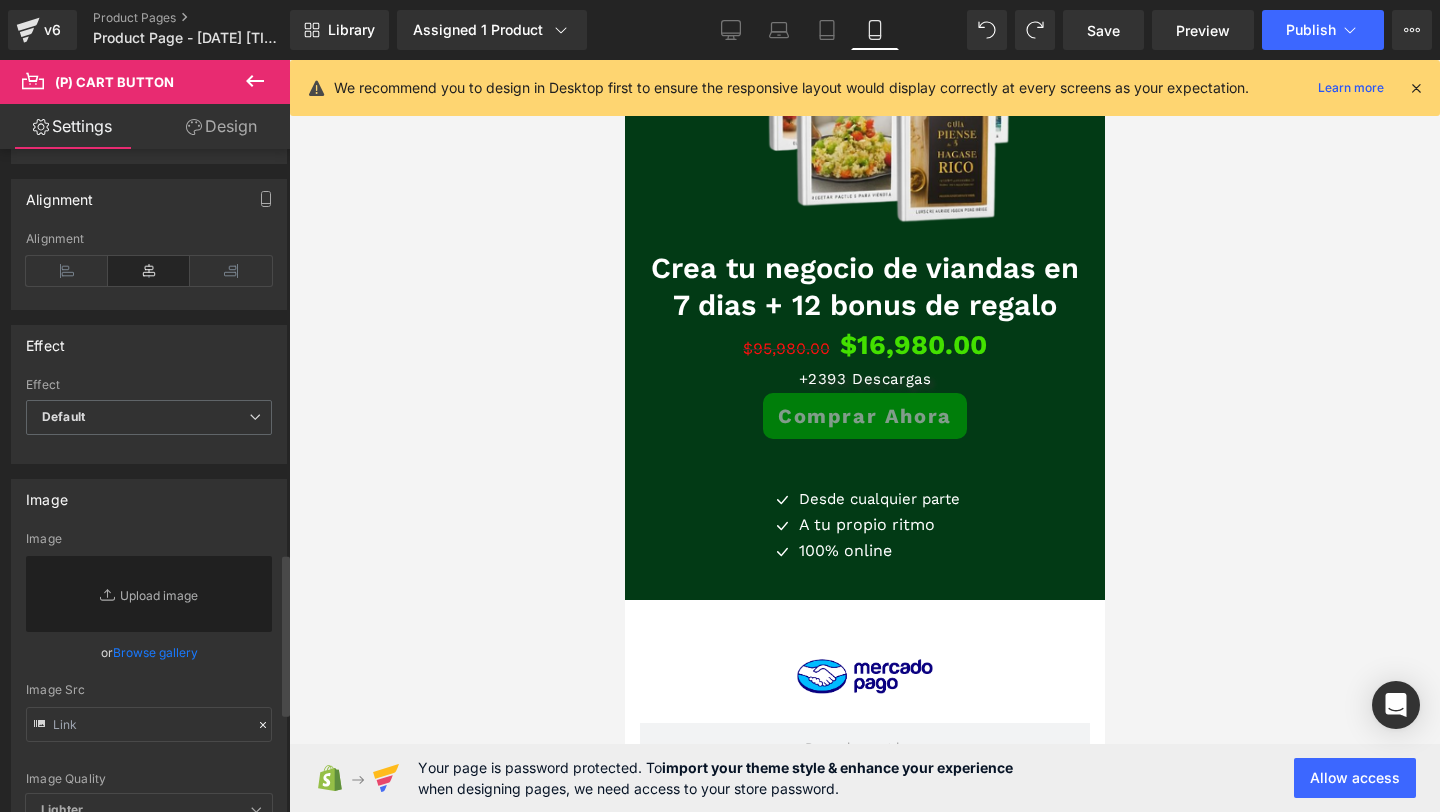scroll, scrollTop: 1655, scrollLeft: 0, axis: vertical 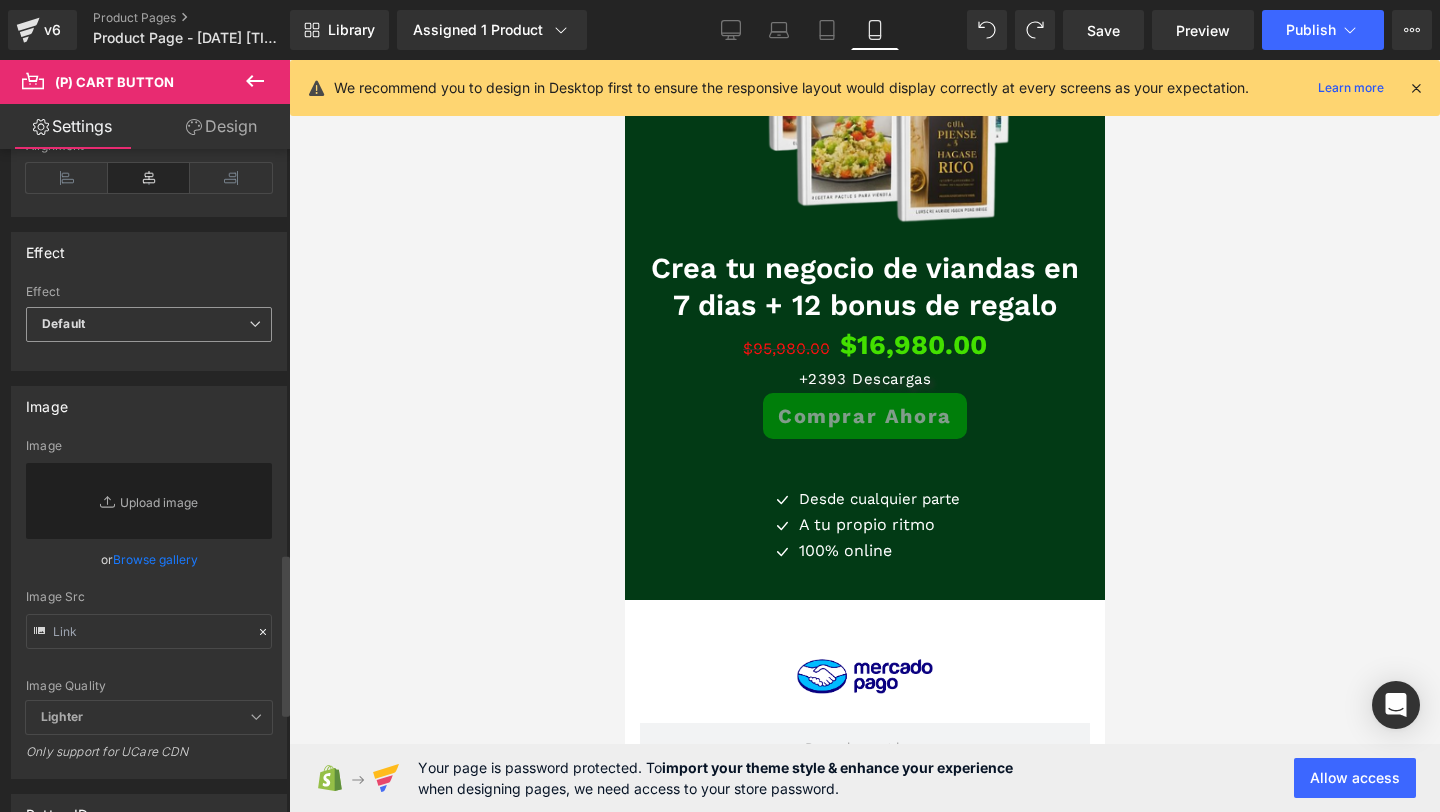 click on "Default" at bounding box center (149, 324) 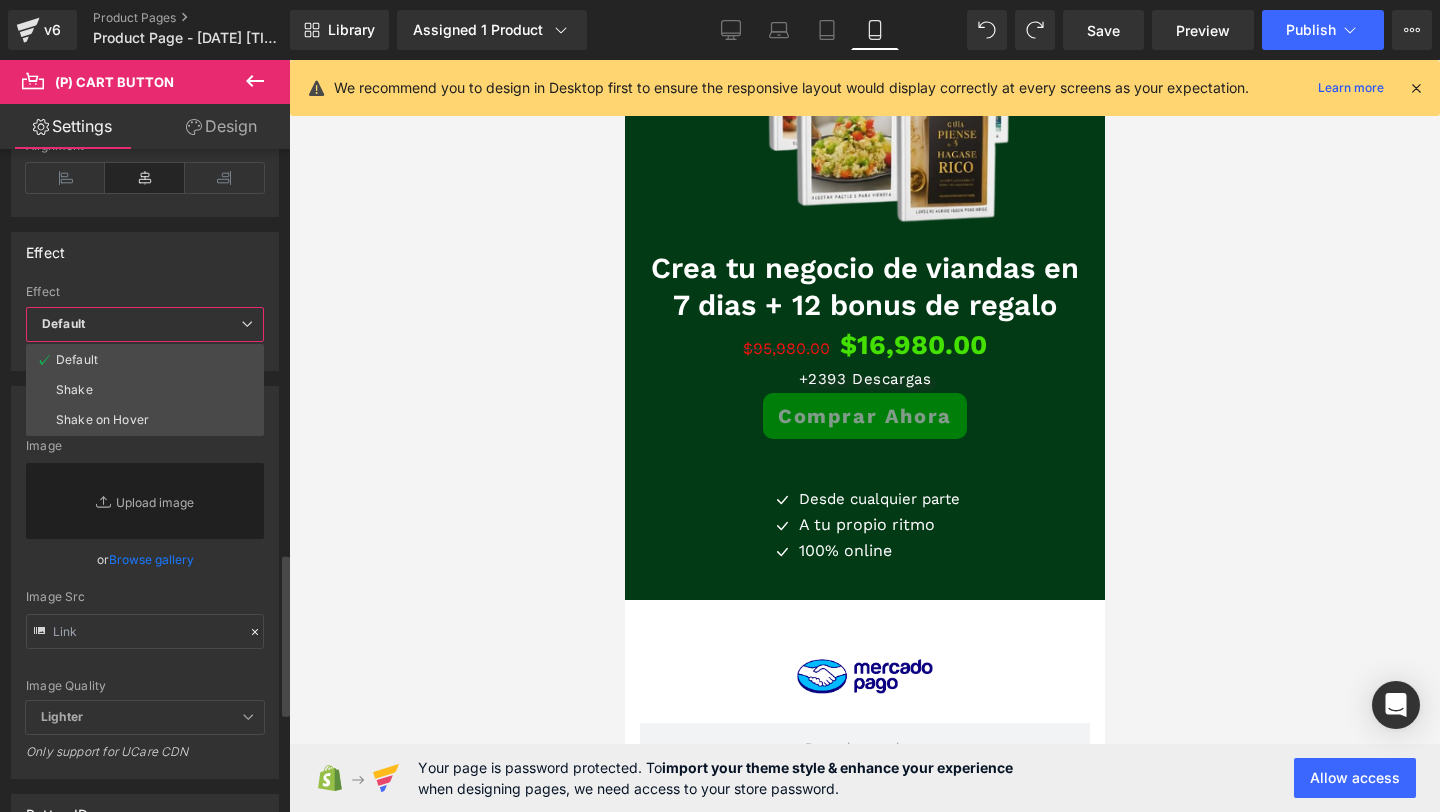 click on "Default" at bounding box center [145, 324] 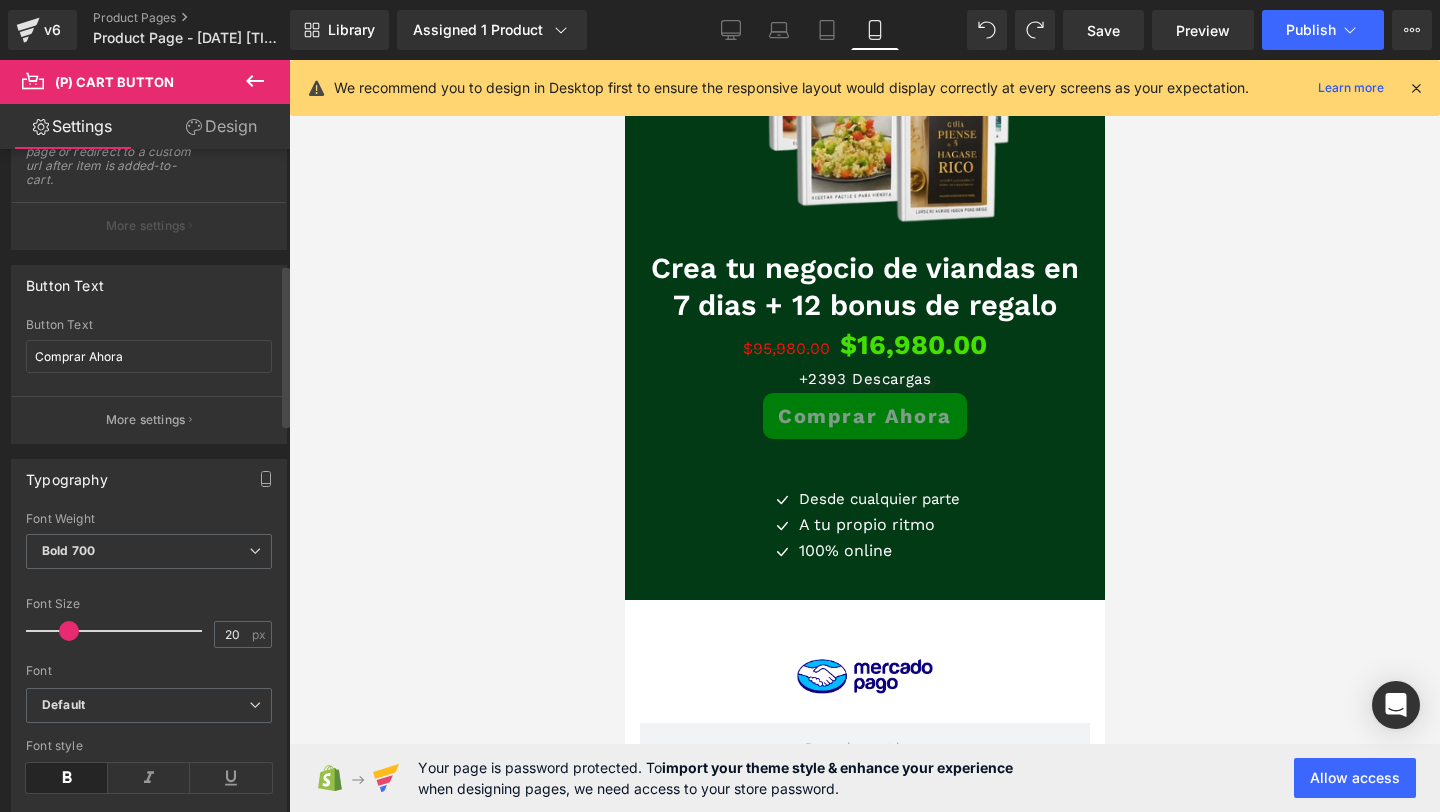 scroll, scrollTop: 0, scrollLeft: 0, axis: both 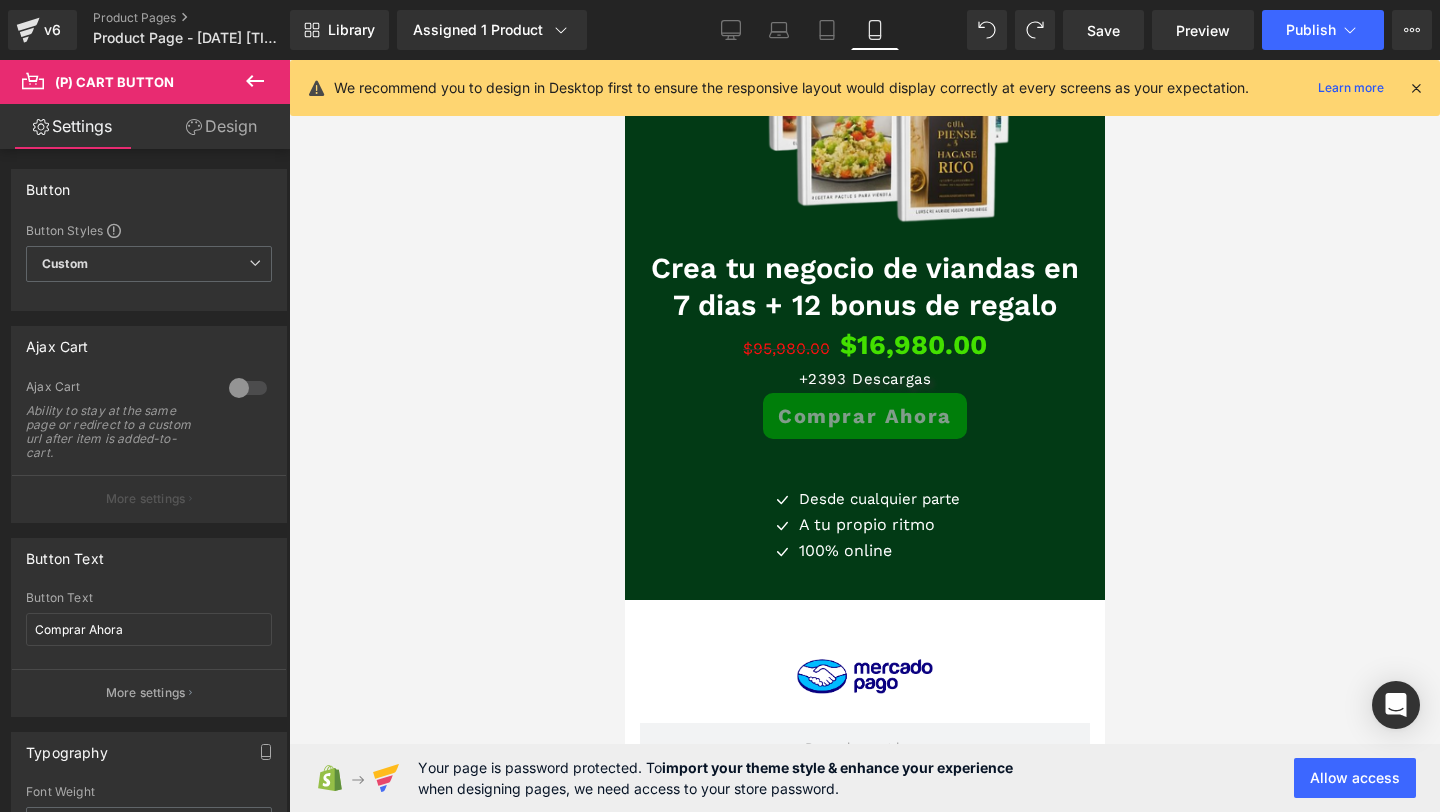 click on "Design" at bounding box center [221, 126] 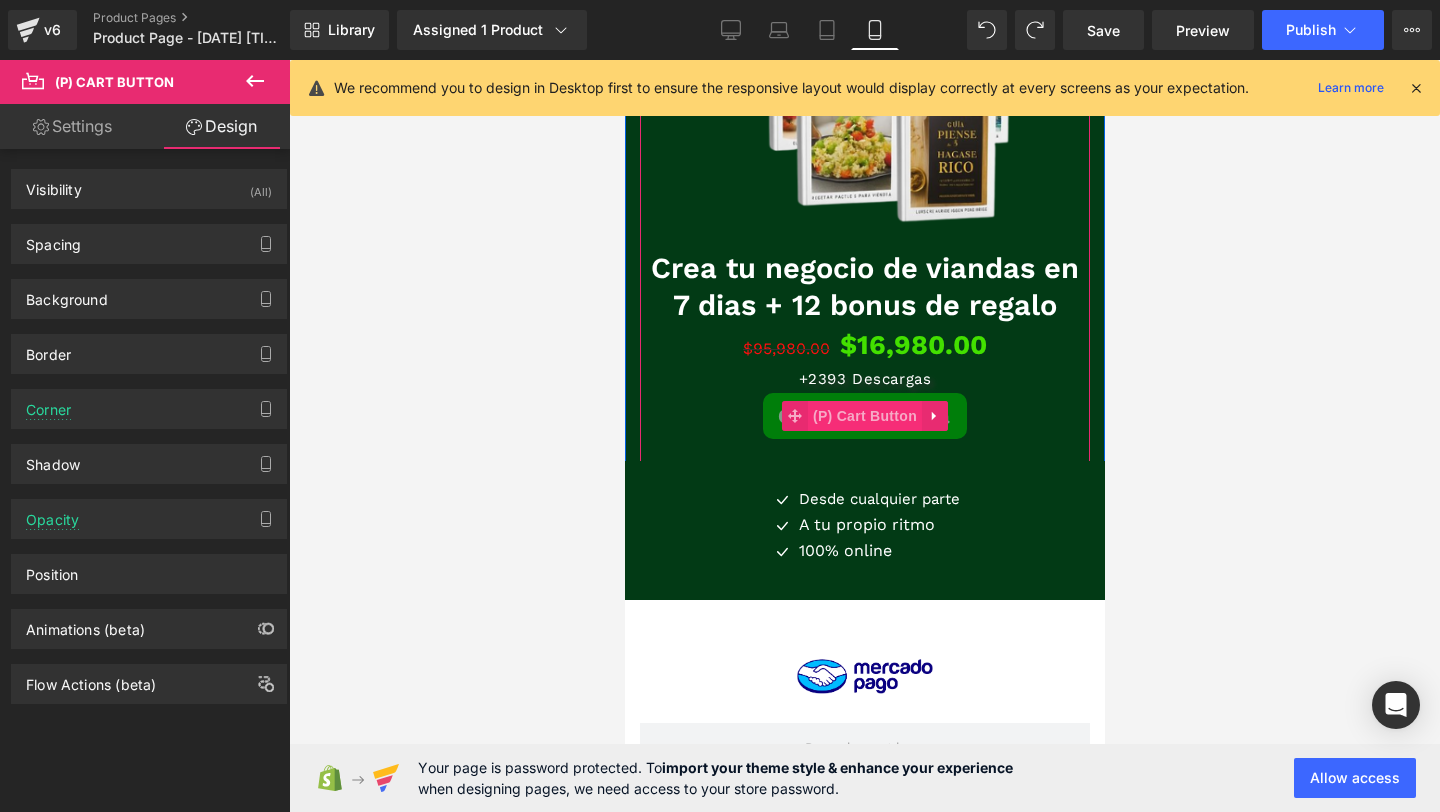 click on "(P) Cart Button" at bounding box center (864, 416) 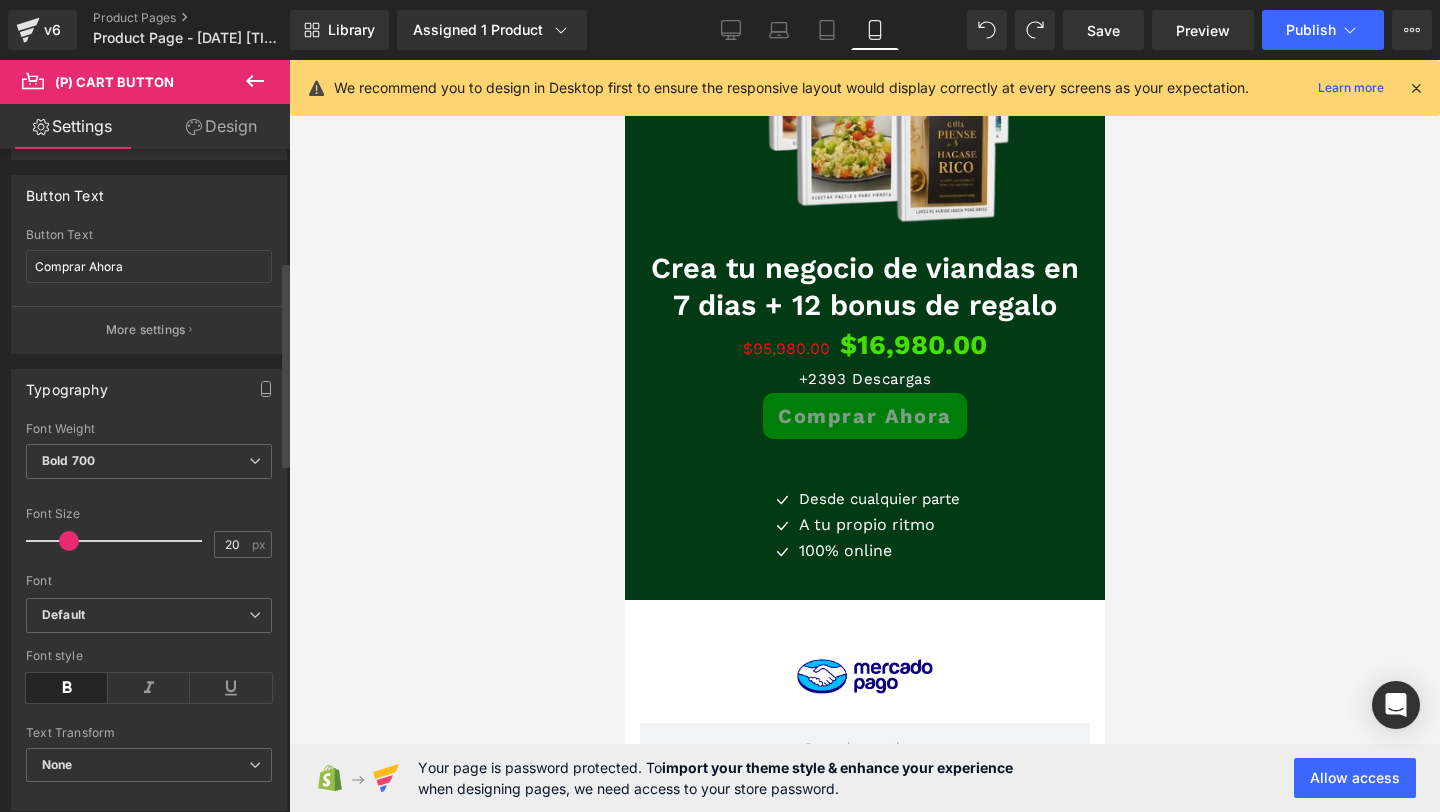 scroll, scrollTop: 0, scrollLeft: 0, axis: both 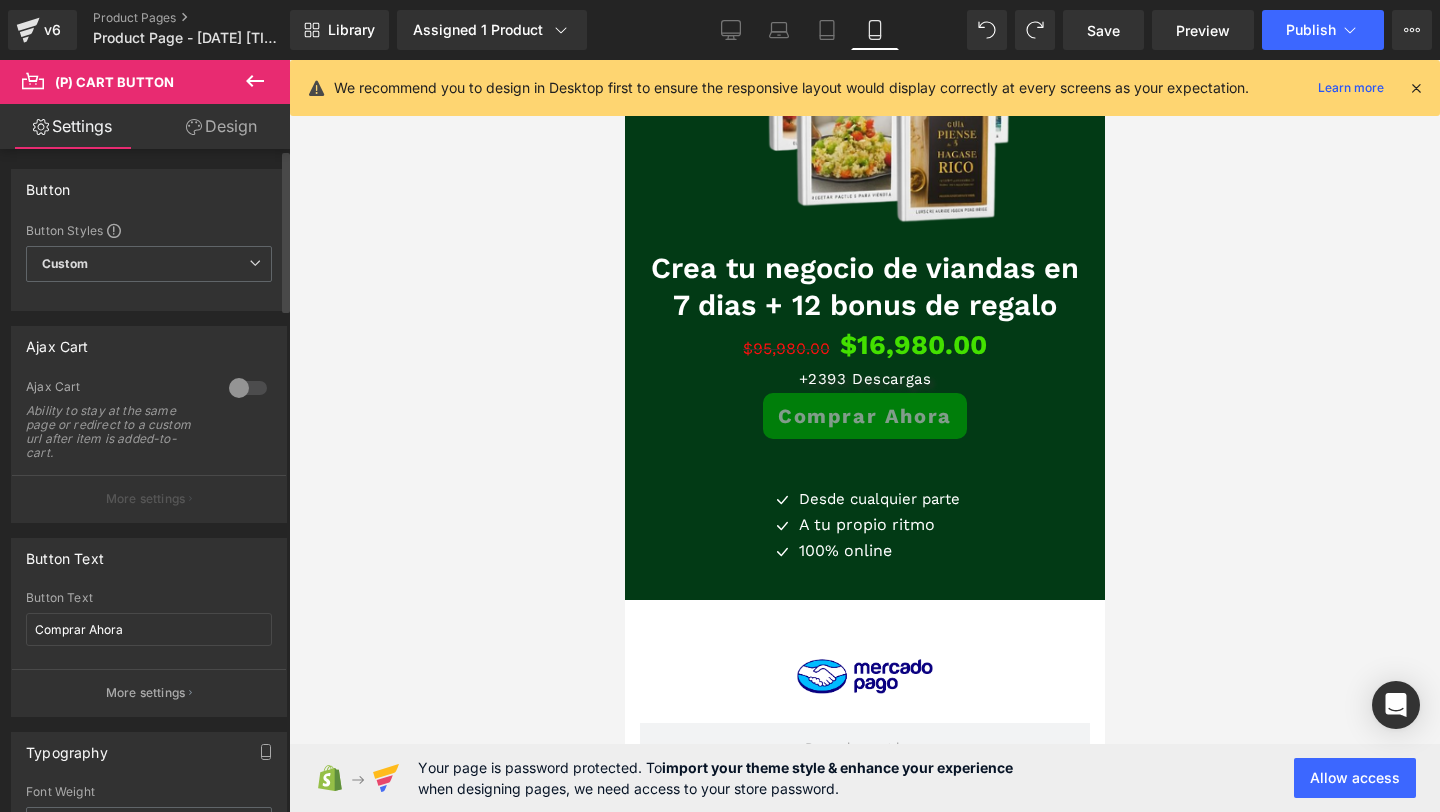 click at bounding box center (248, 388) 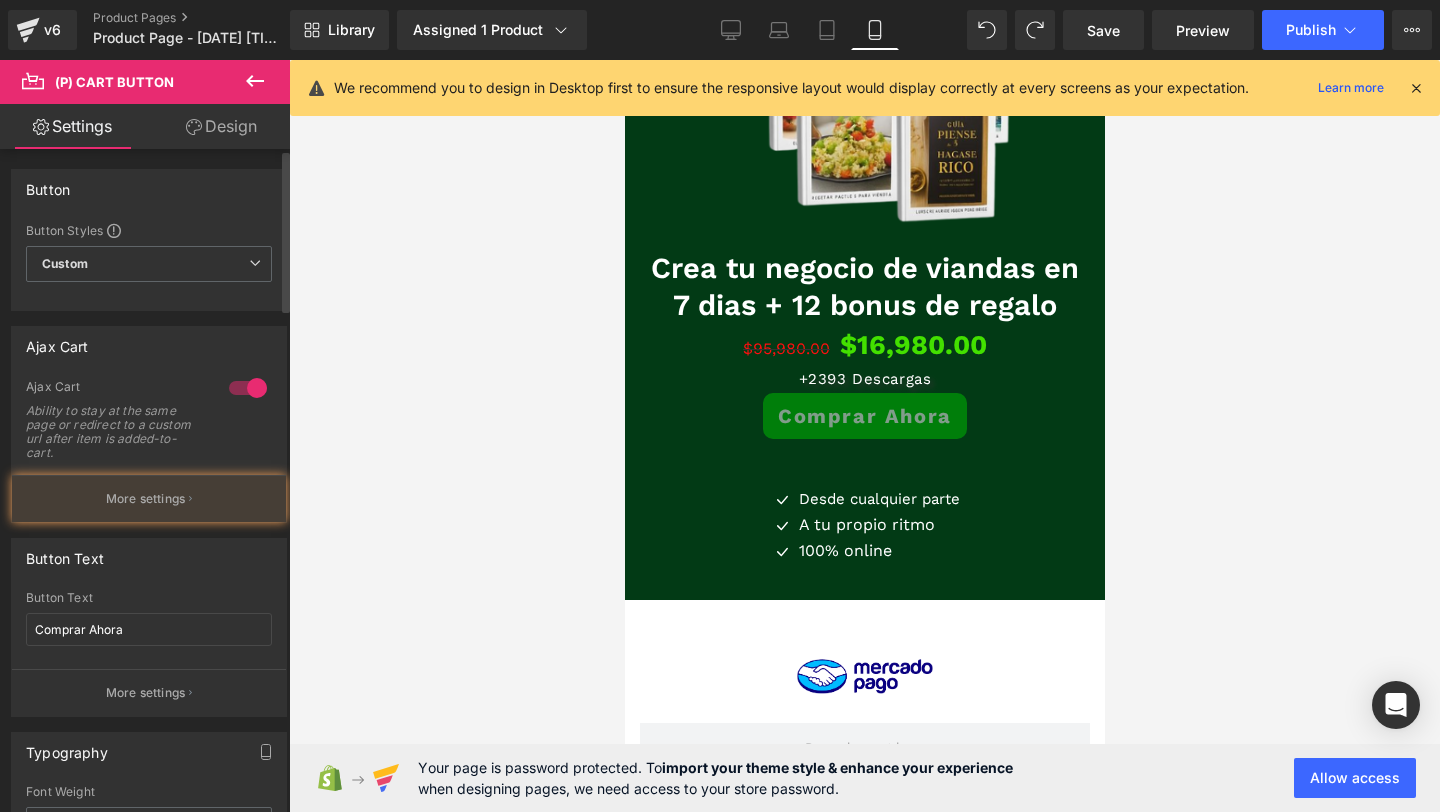 click at bounding box center (248, 388) 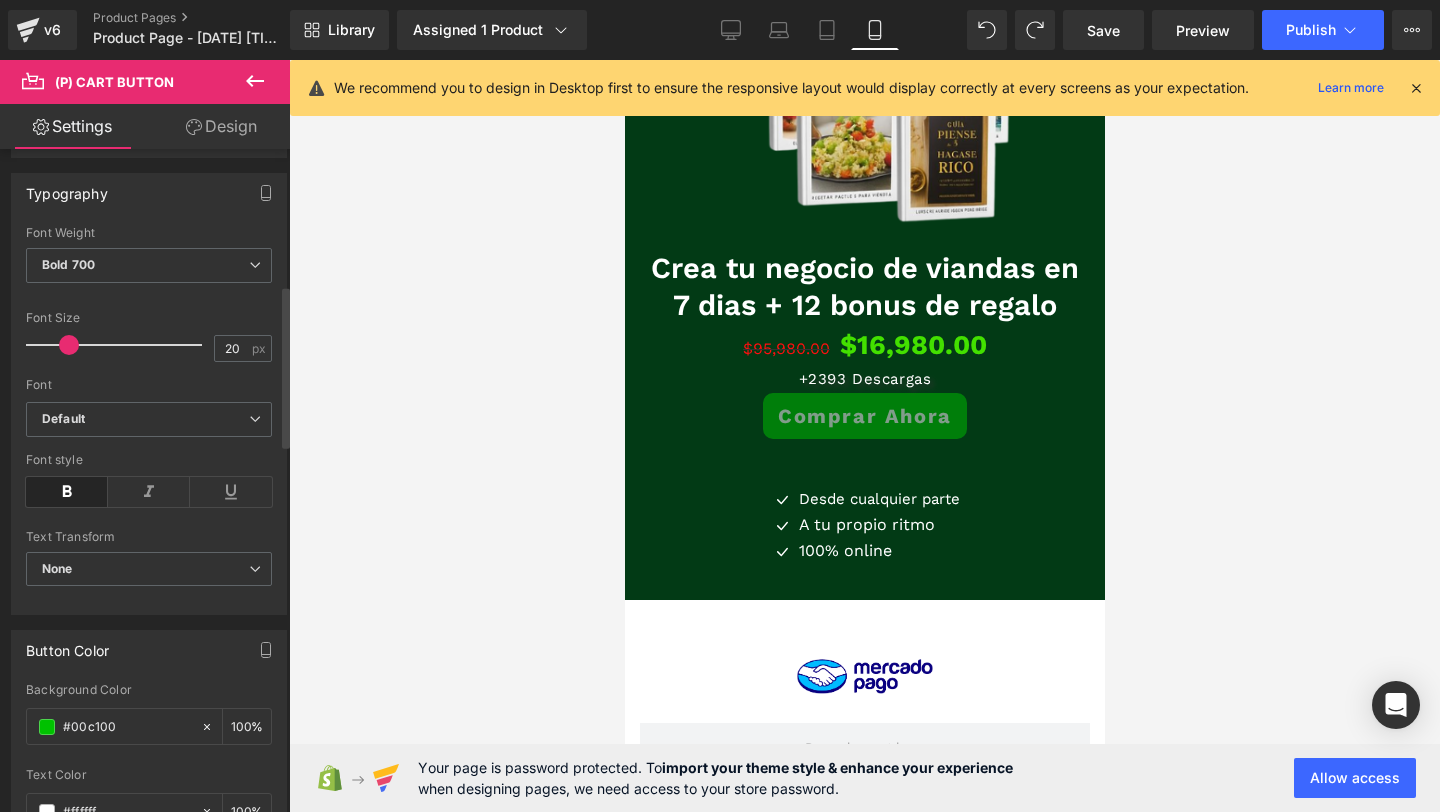scroll, scrollTop: 561, scrollLeft: 0, axis: vertical 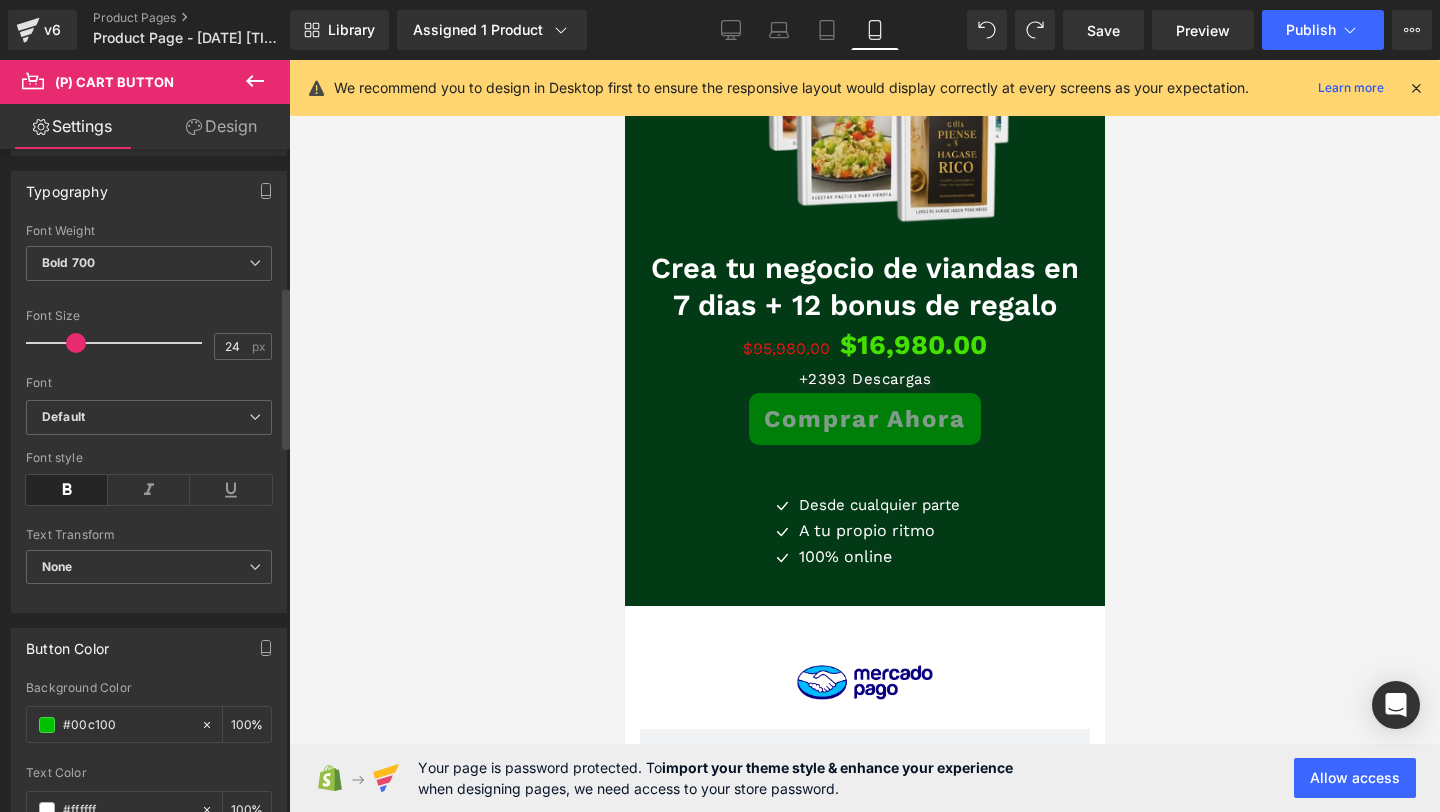 type on "23" 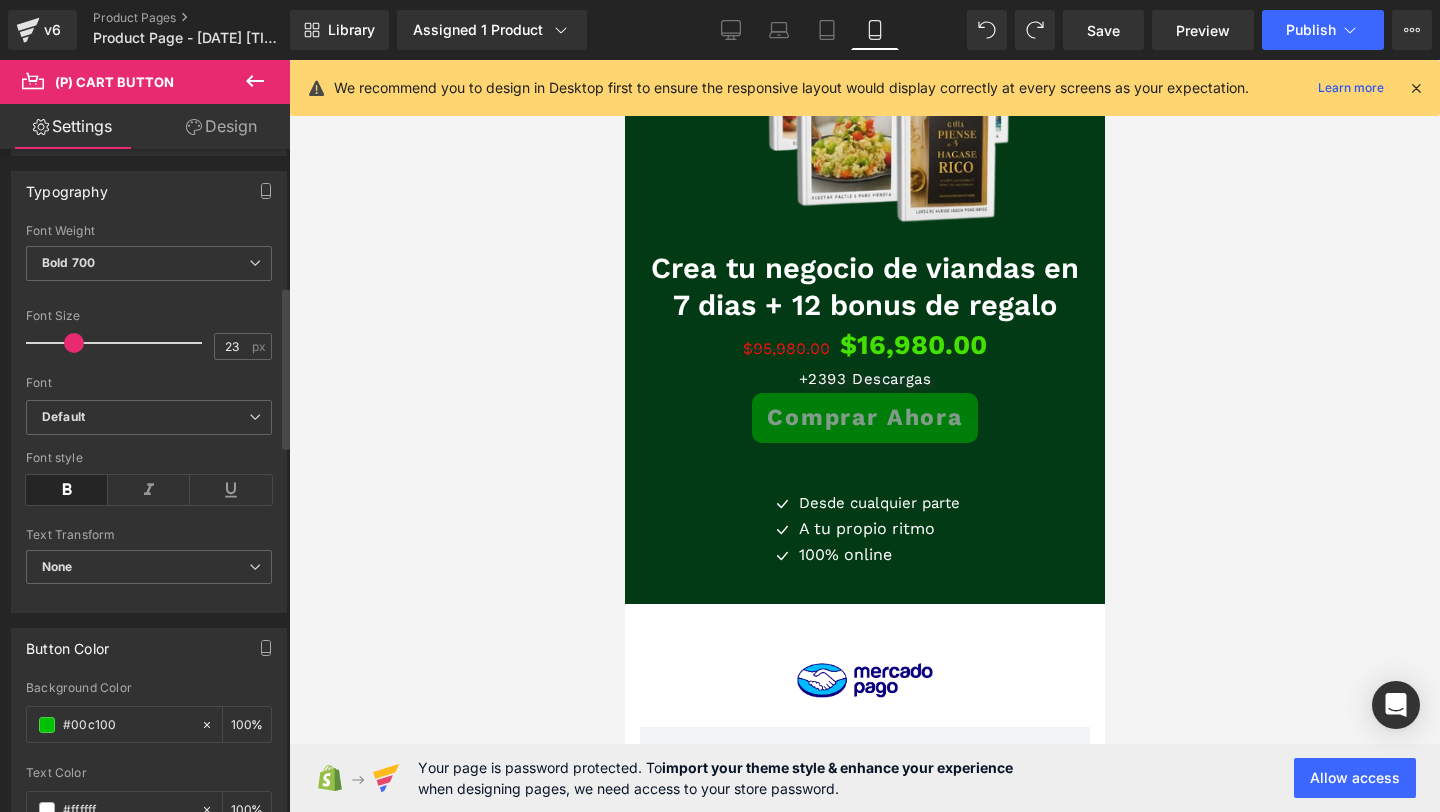 click at bounding box center [74, 343] 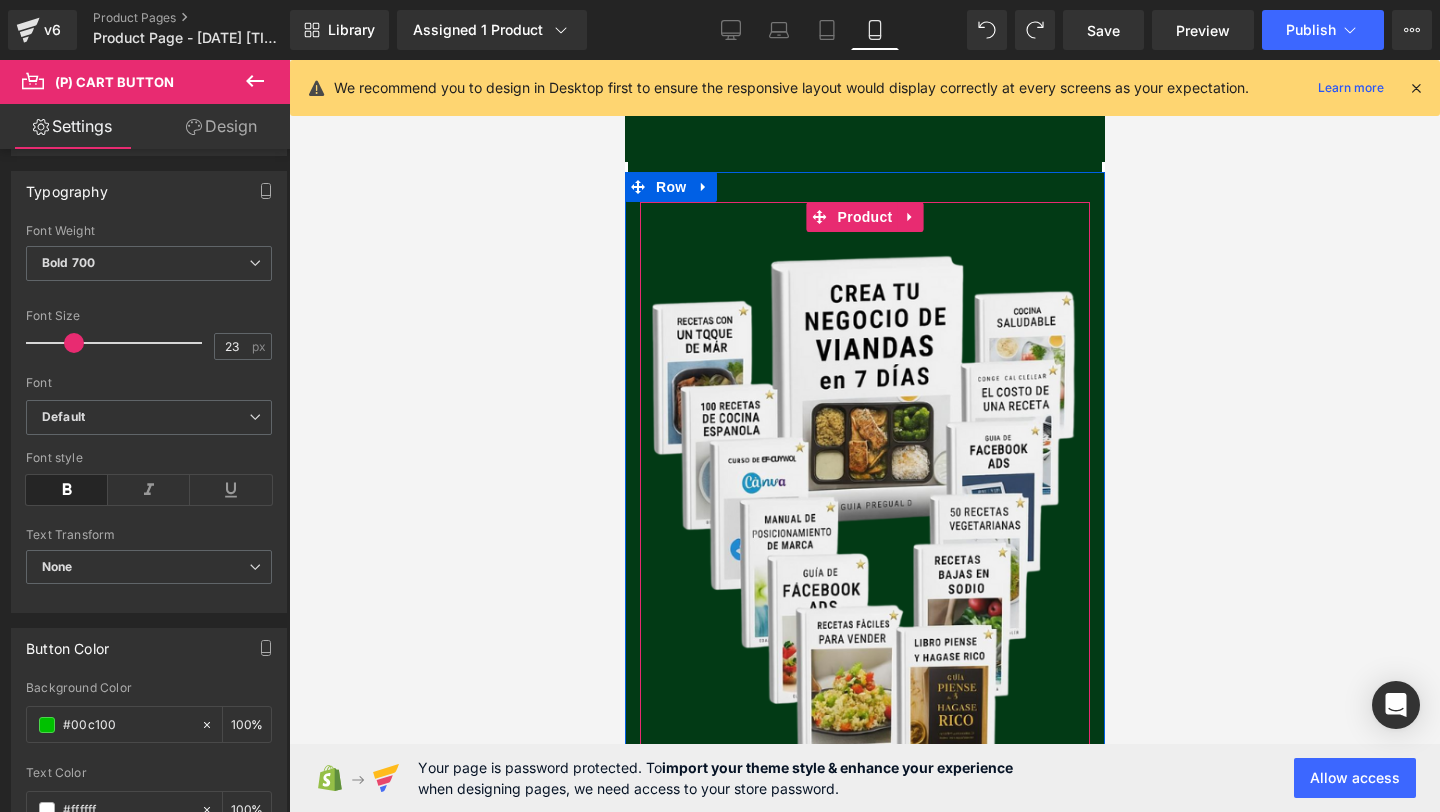 scroll, scrollTop: 3117, scrollLeft: 0, axis: vertical 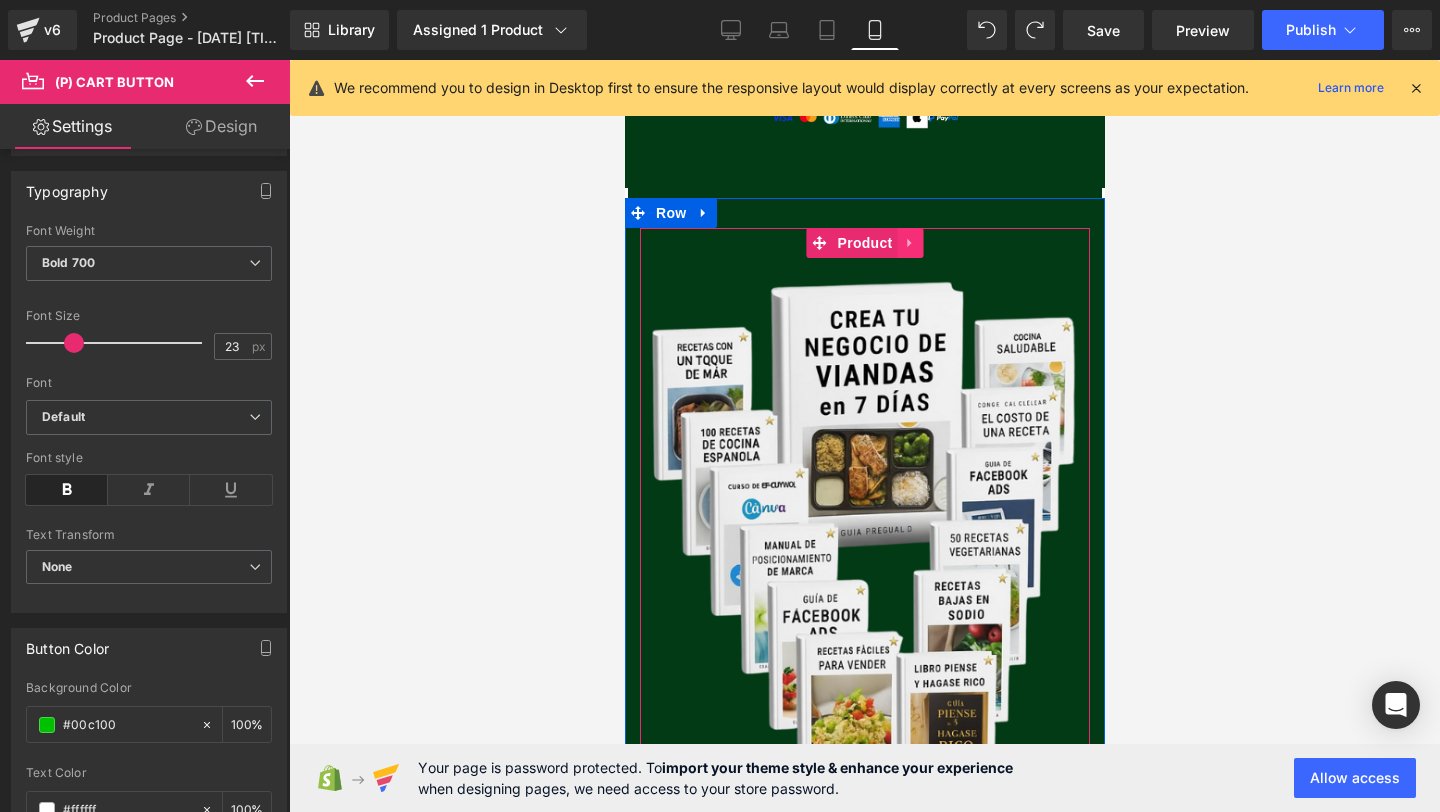 click 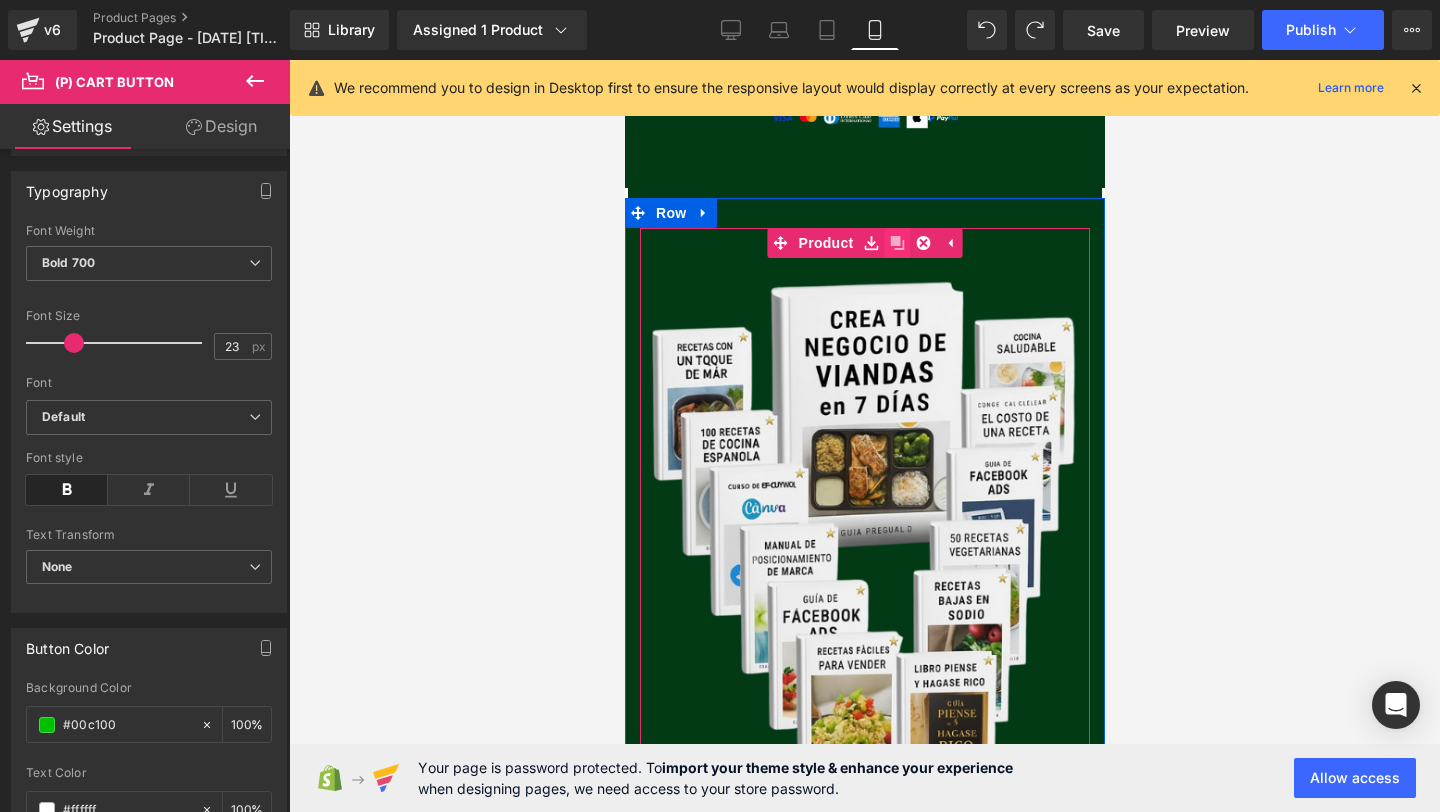 click 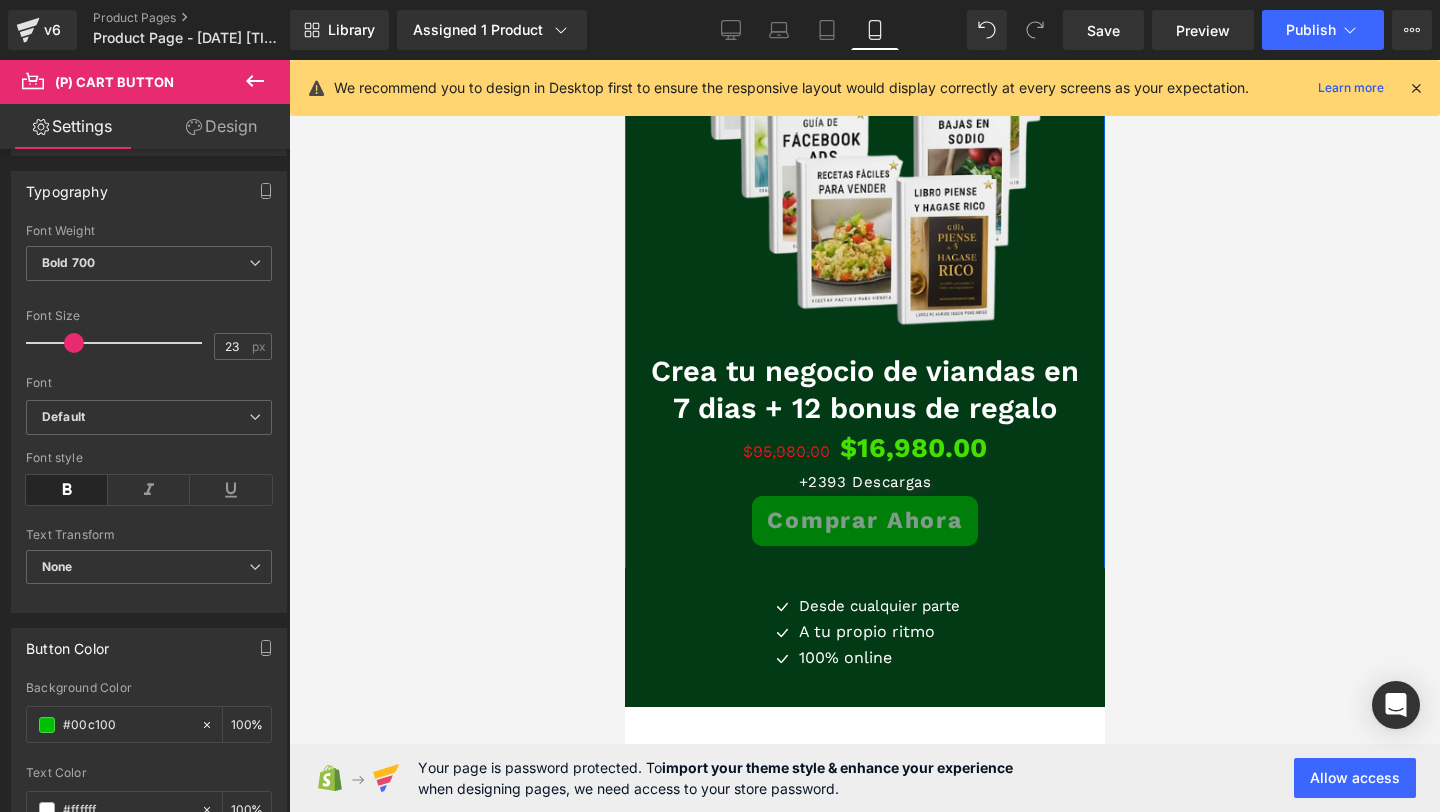 scroll, scrollTop: 4416, scrollLeft: 0, axis: vertical 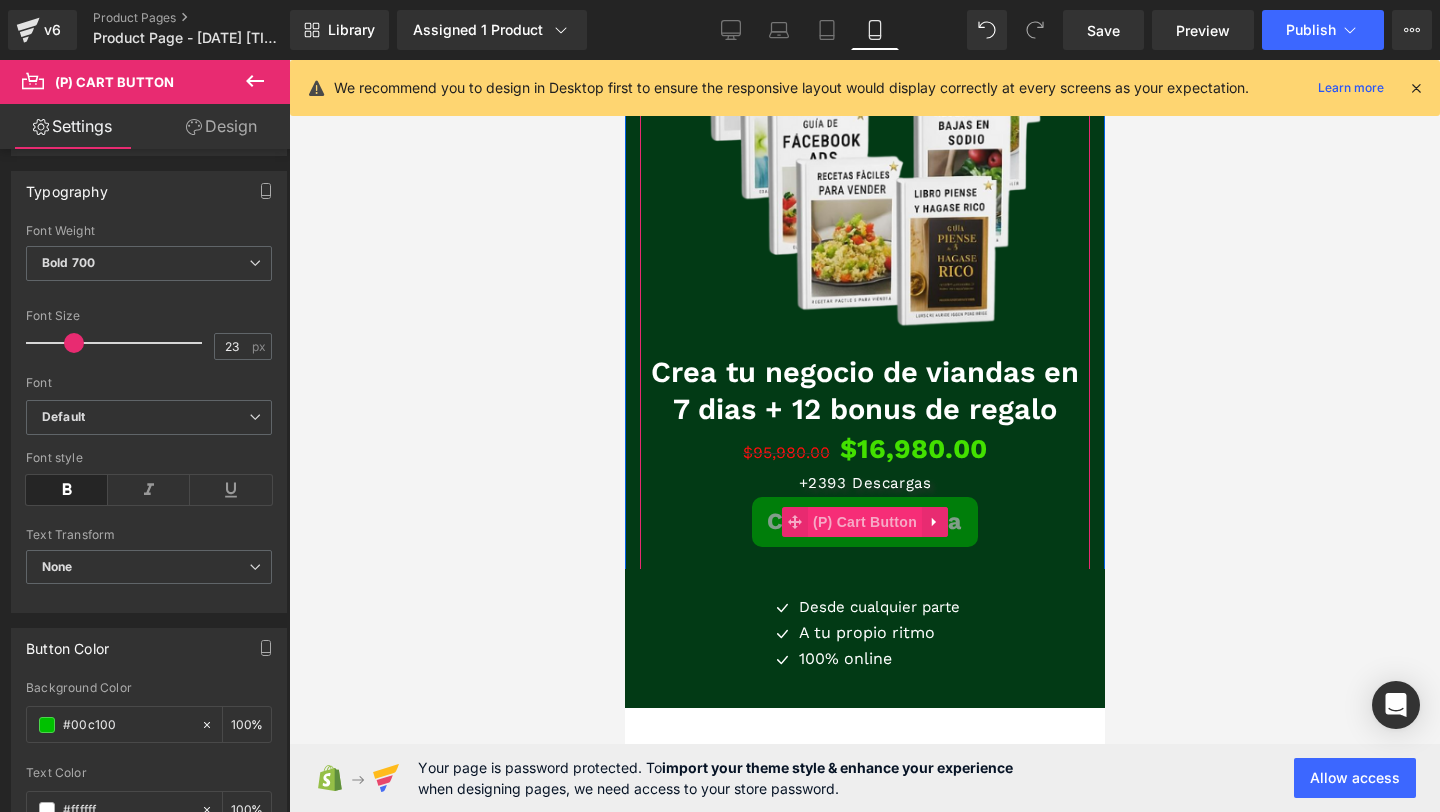 click on "(P) Cart Button" at bounding box center [864, 522] 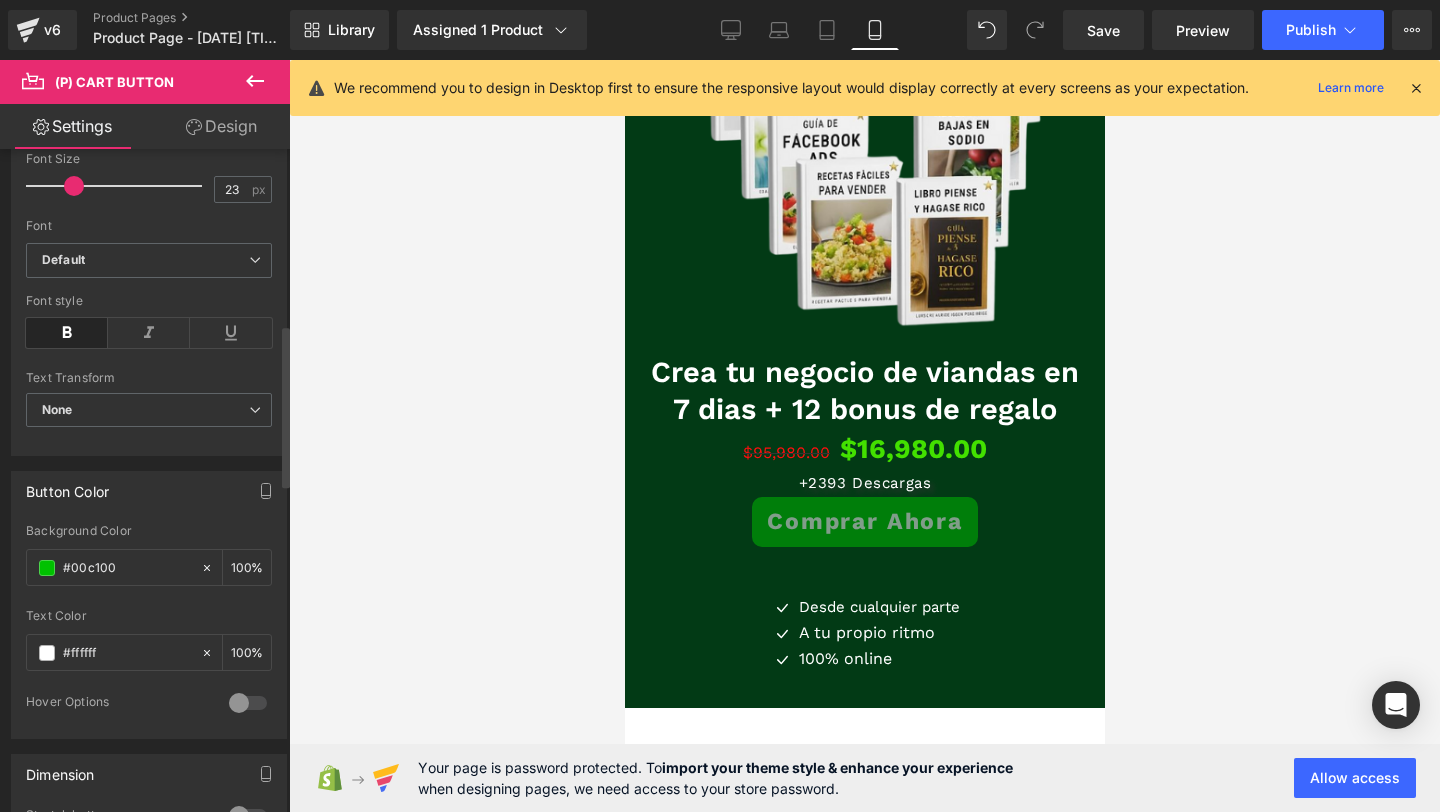 scroll, scrollTop: 775, scrollLeft: 0, axis: vertical 